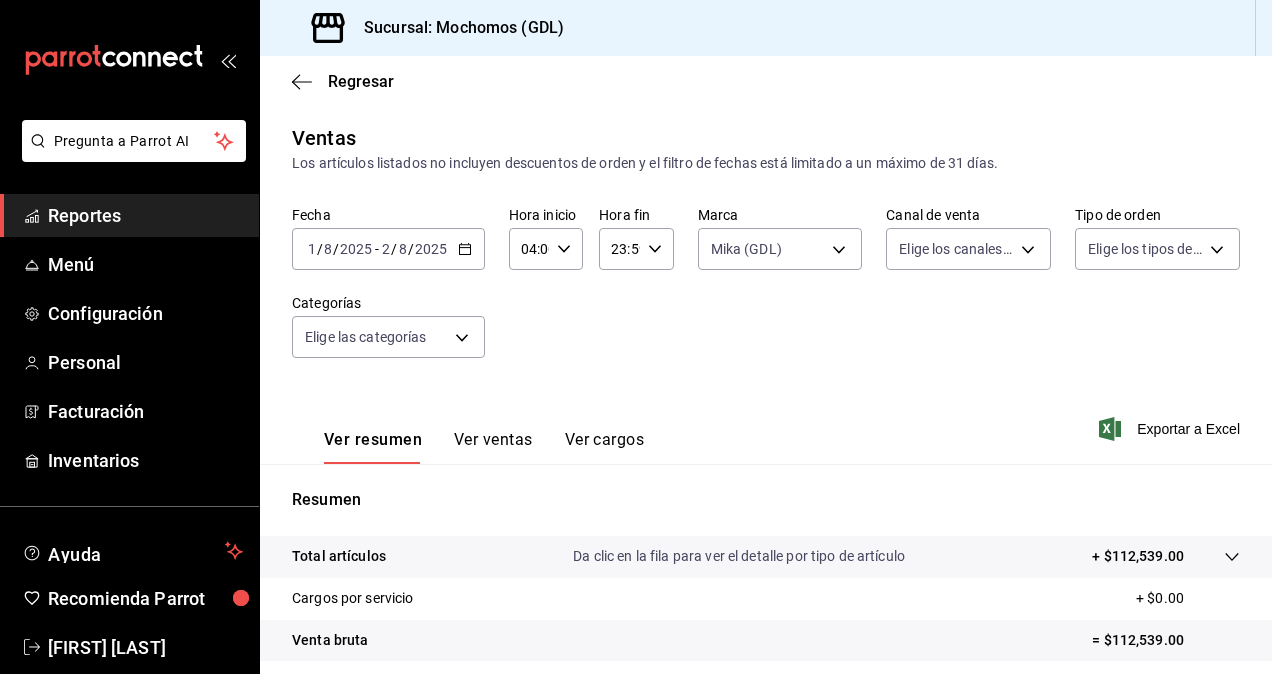 scroll, scrollTop: 0, scrollLeft: 0, axis: both 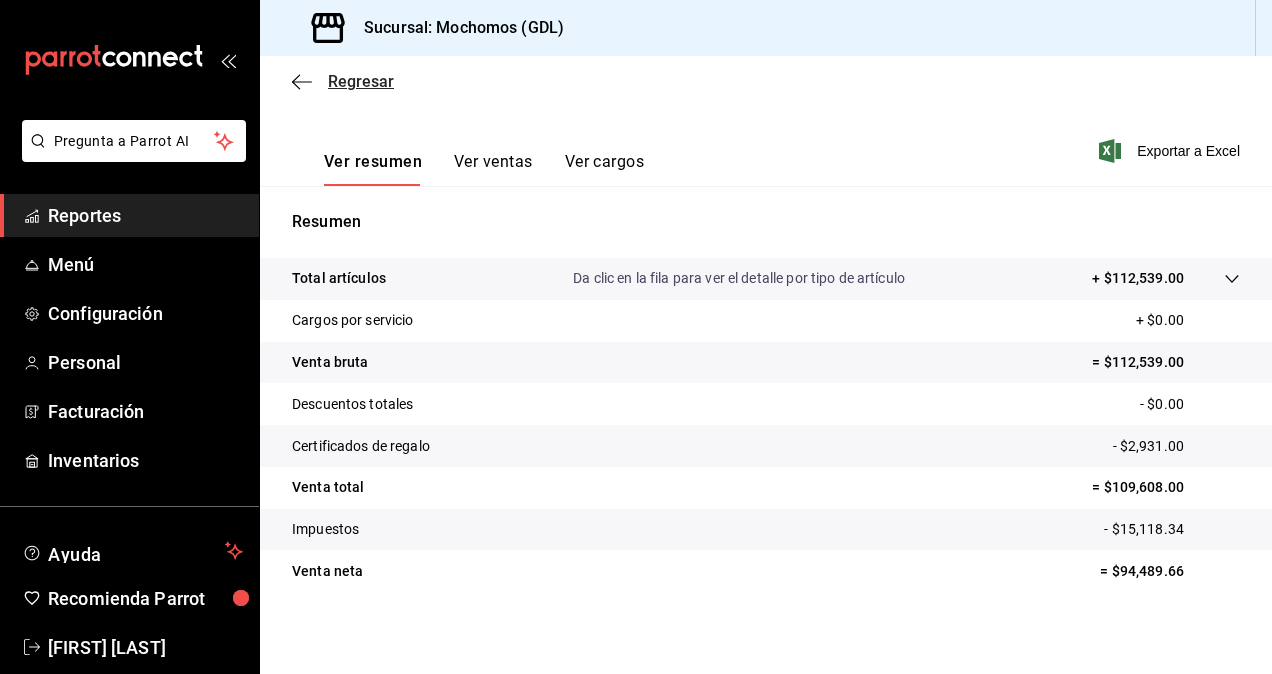 click 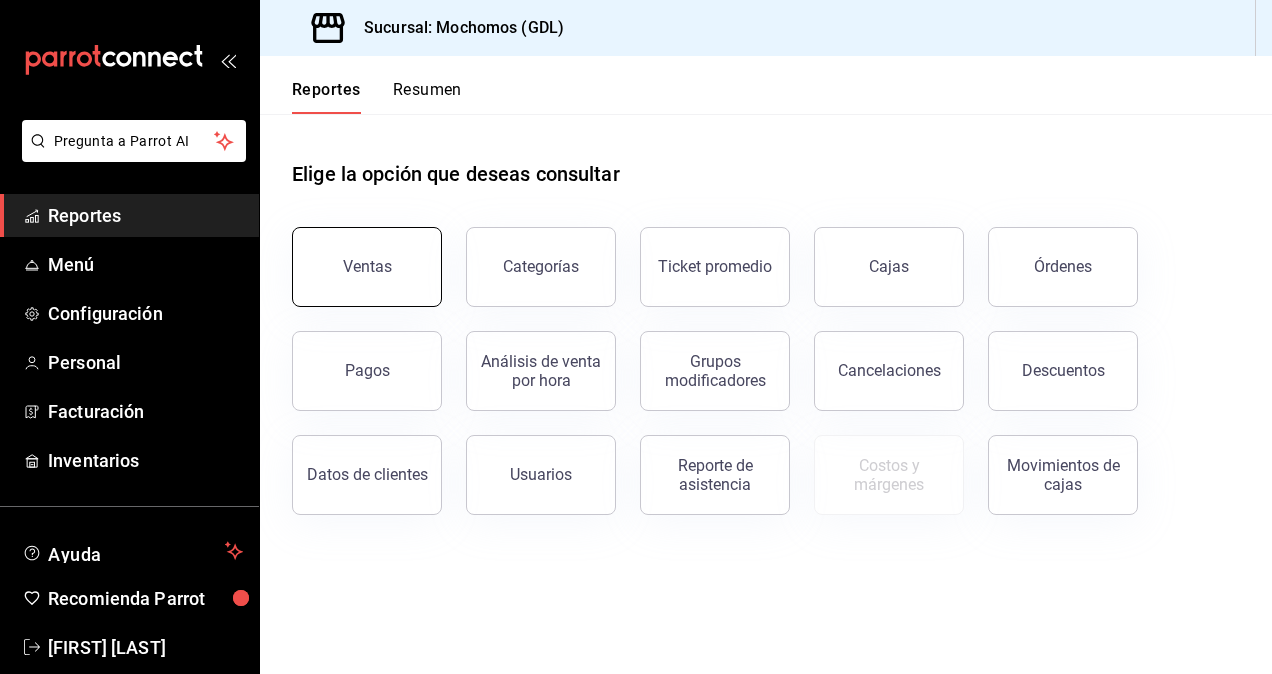 click on "Ventas" at bounding box center [367, 266] 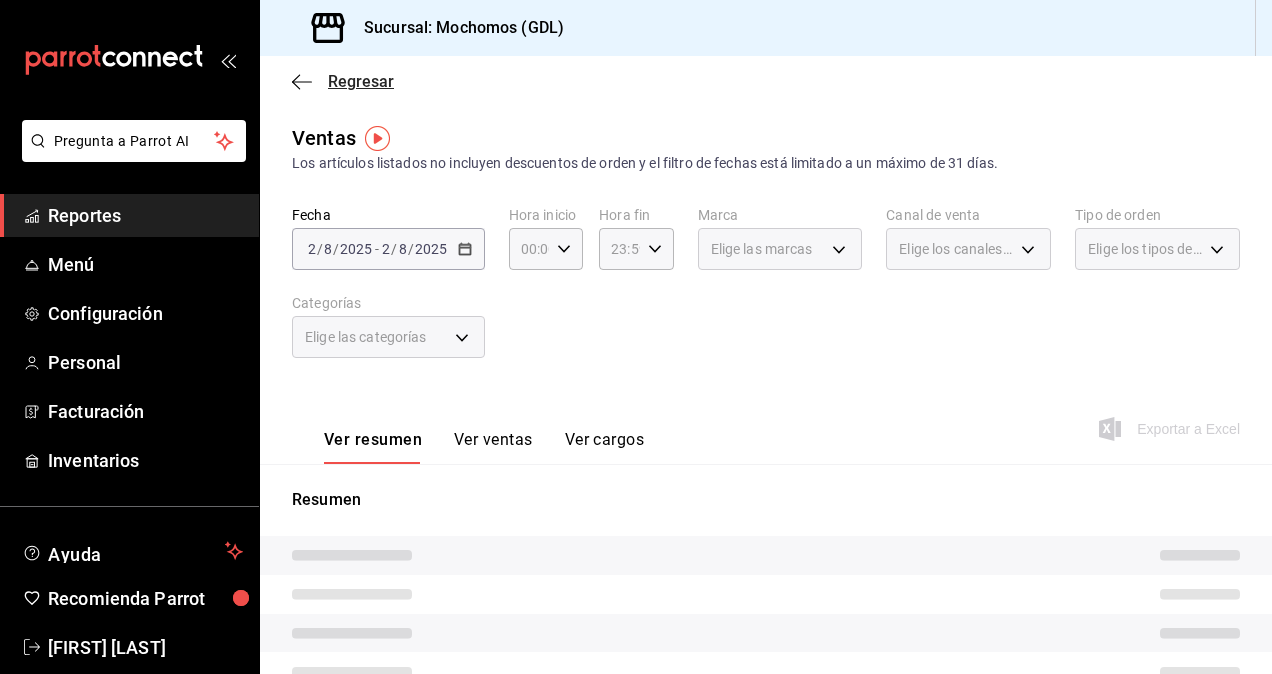 click 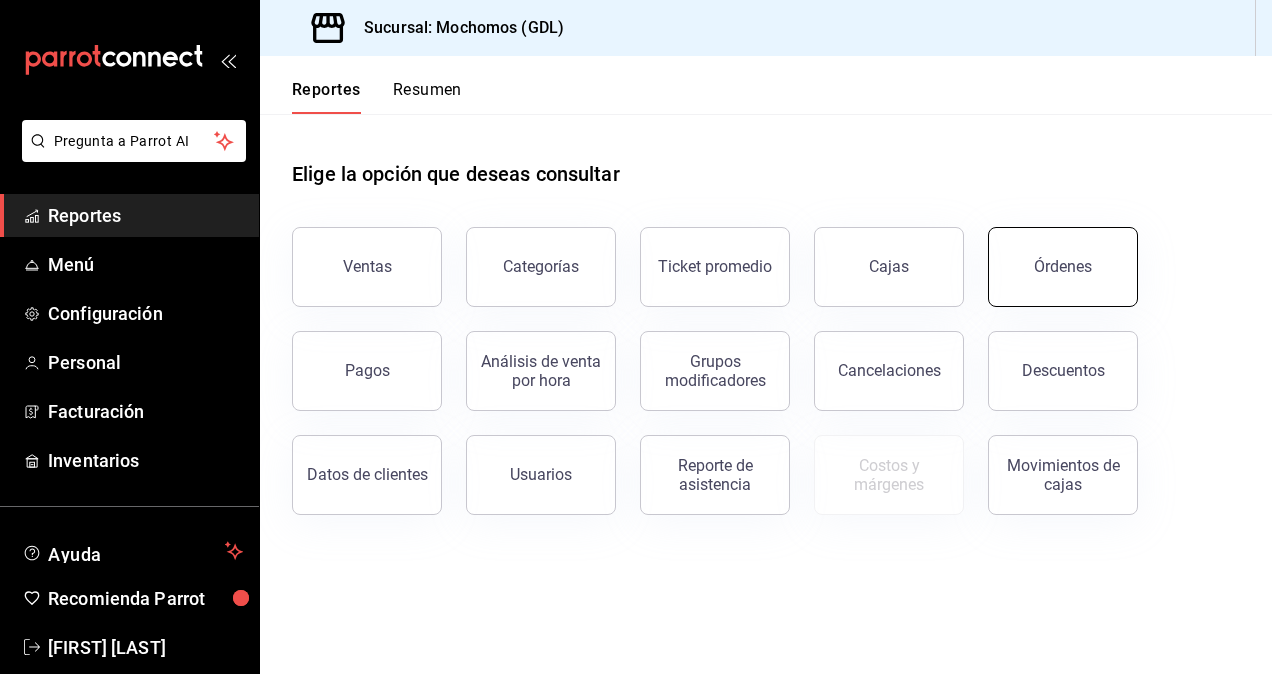 click on "Órdenes" at bounding box center (1063, 267) 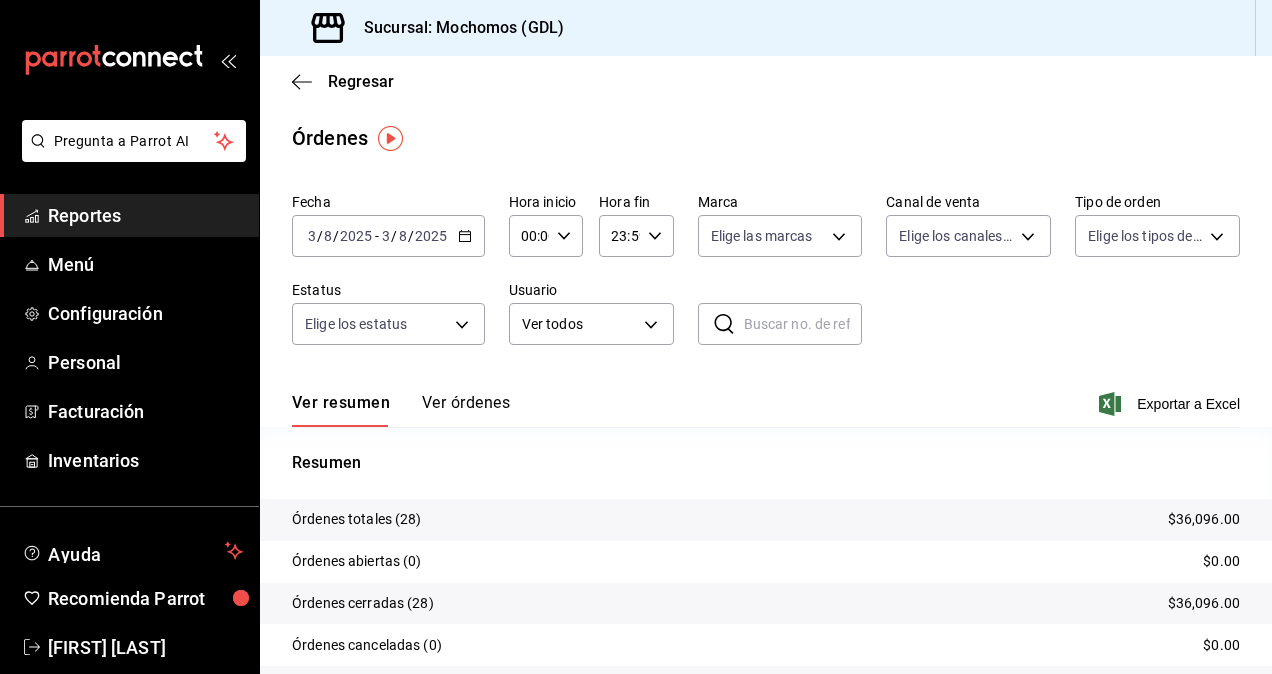click on "2025" at bounding box center [431, 236] 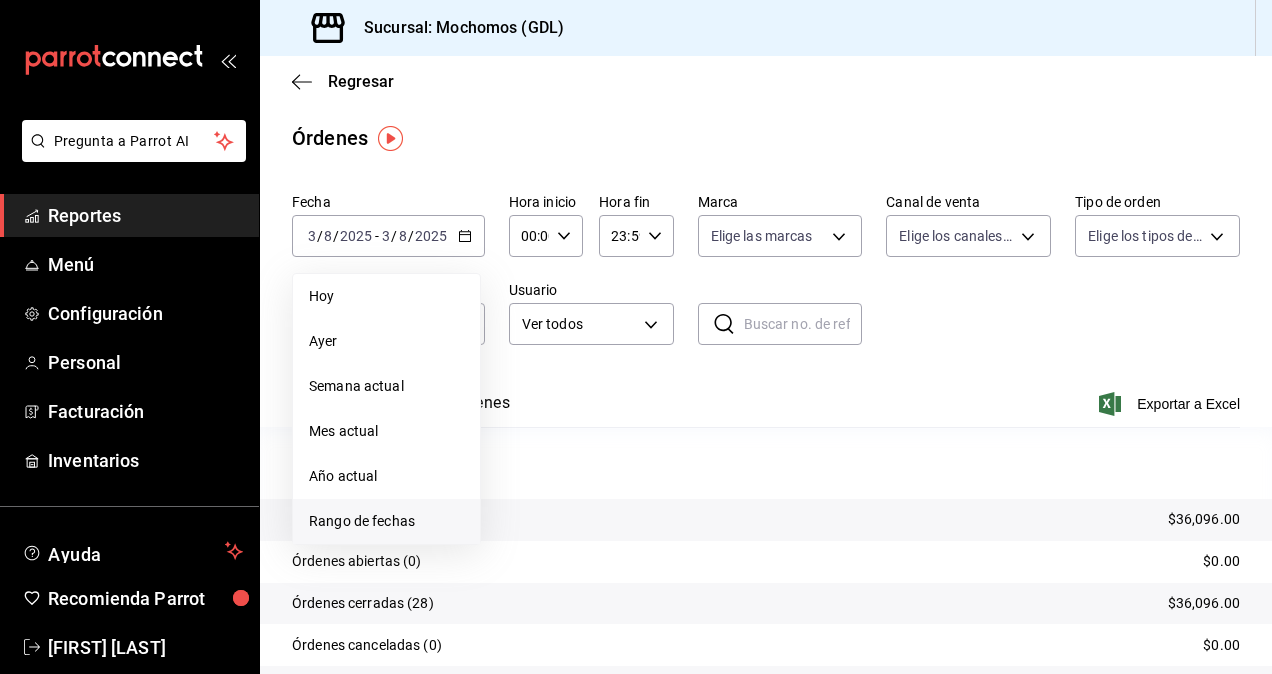 click on "Rango de fechas" at bounding box center (386, 521) 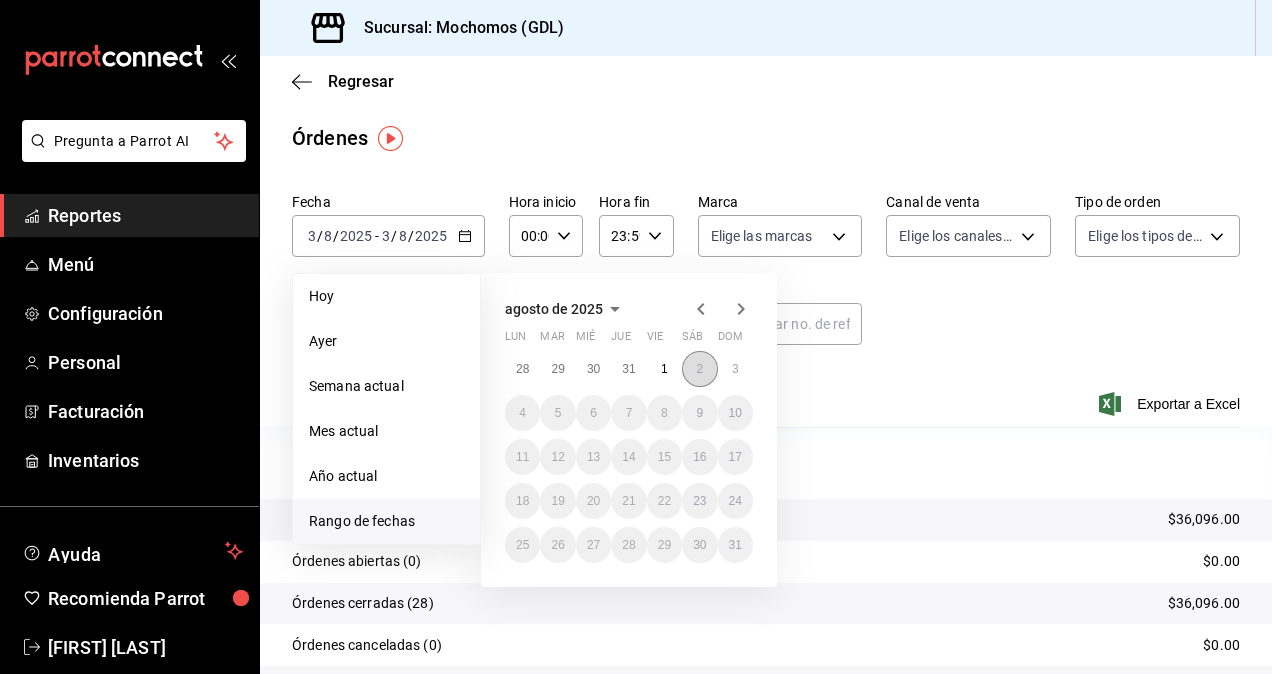 click on "2" at bounding box center (699, 369) 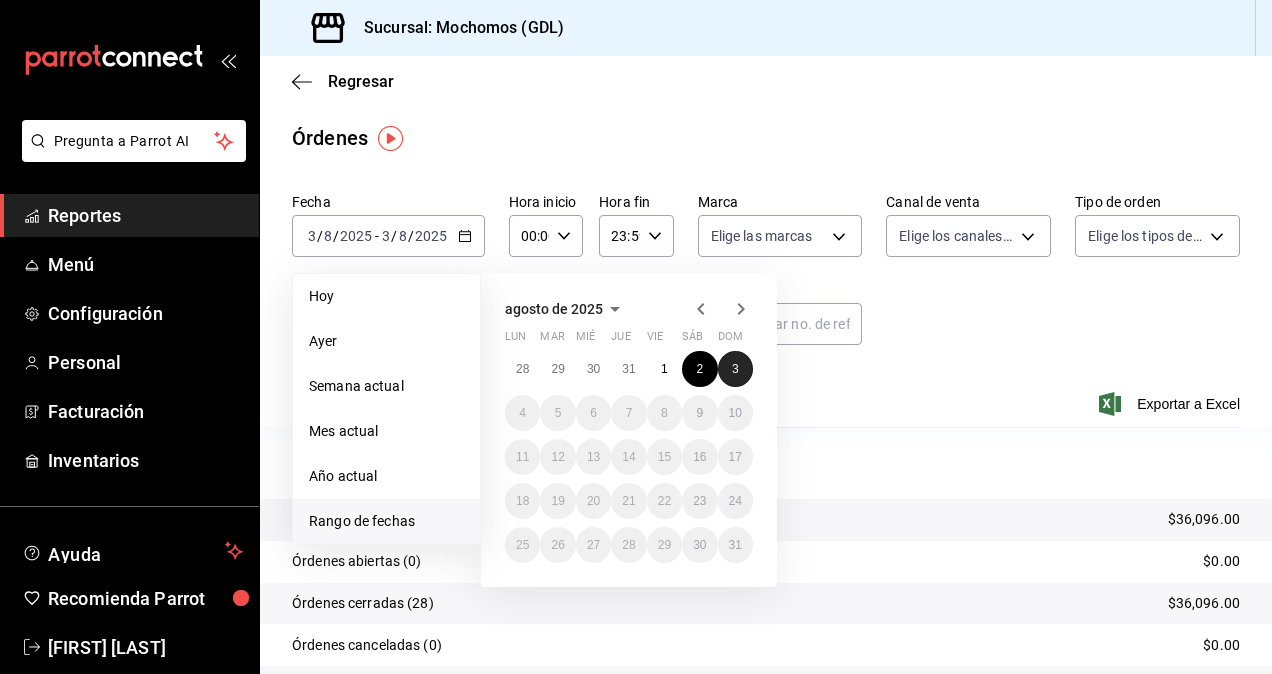 click on "3" at bounding box center (735, 369) 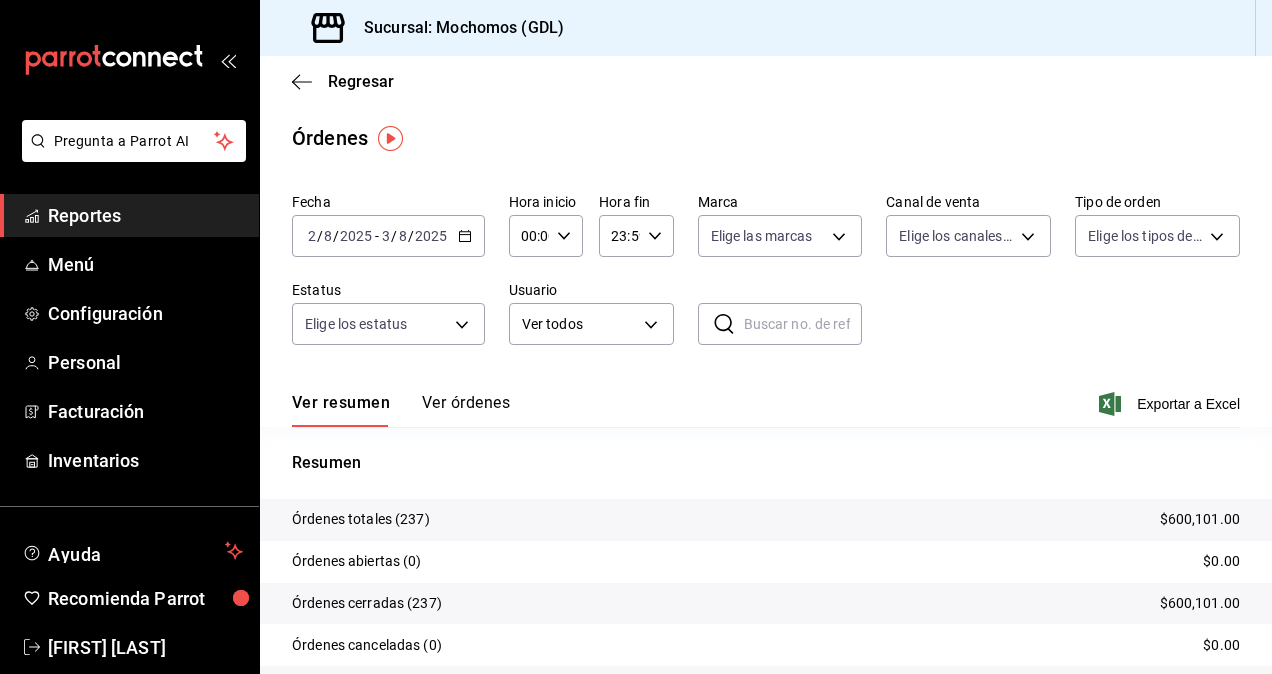 click 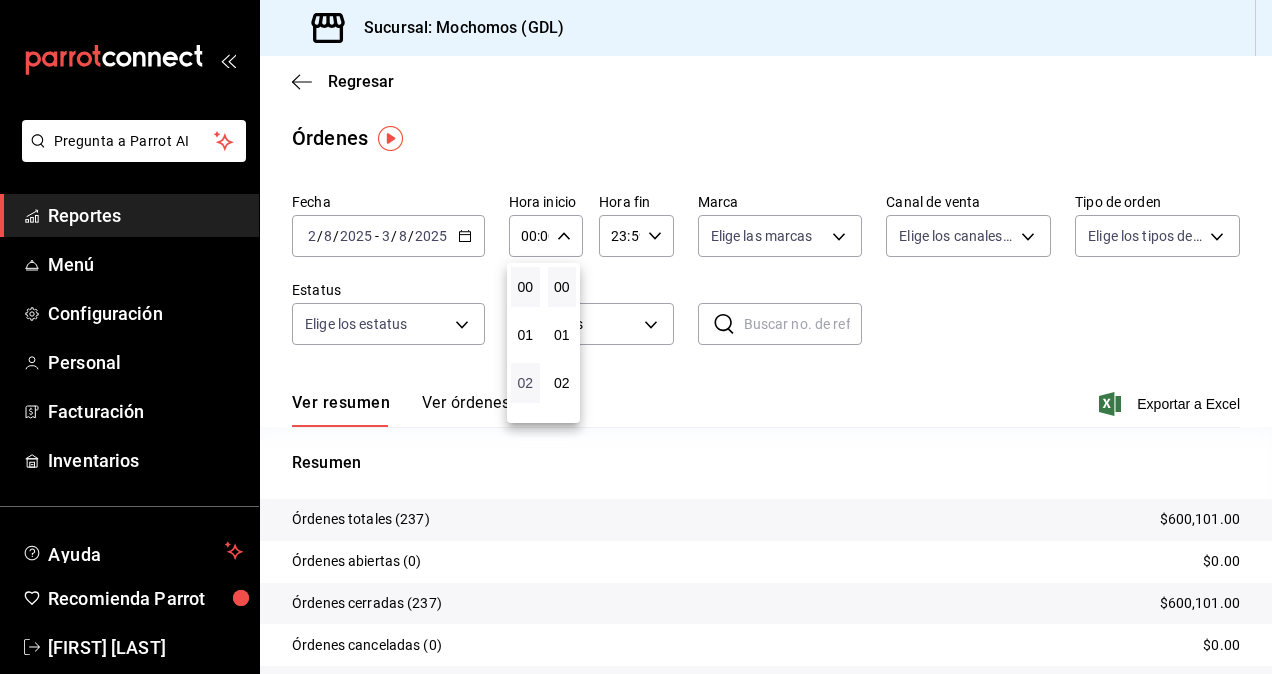 click on "02" at bounding box center (525, 383) 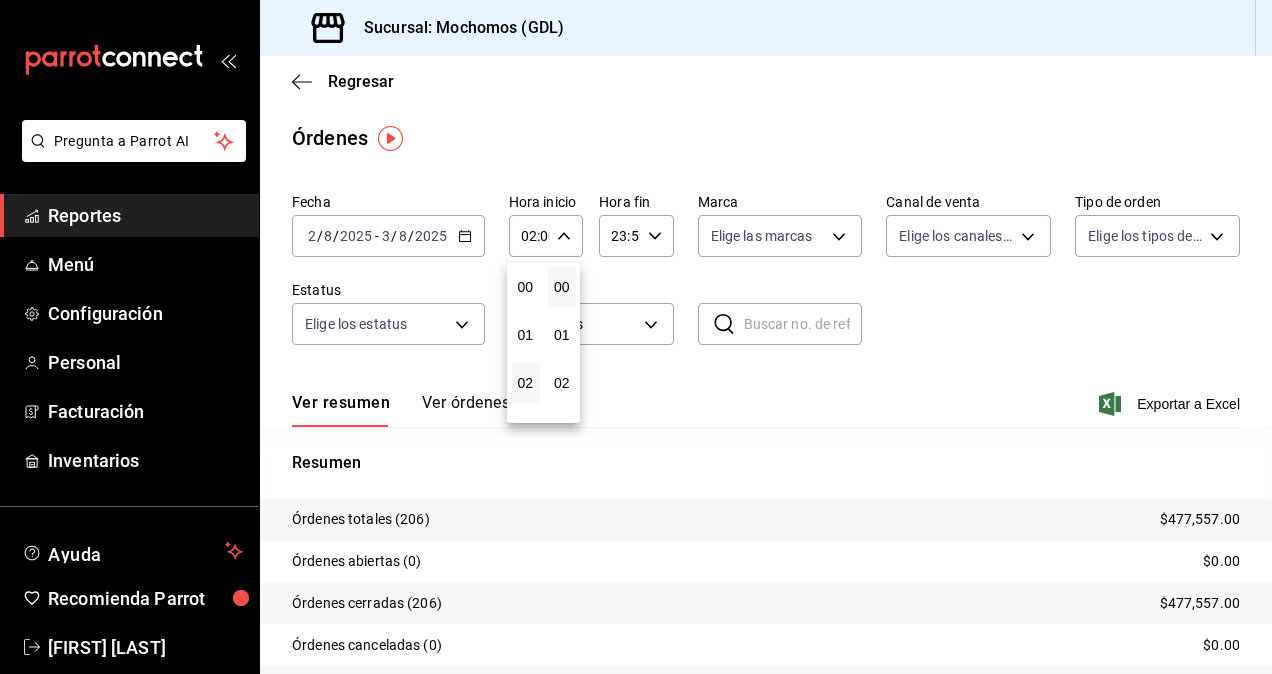 click at bounding box center [636, 337] 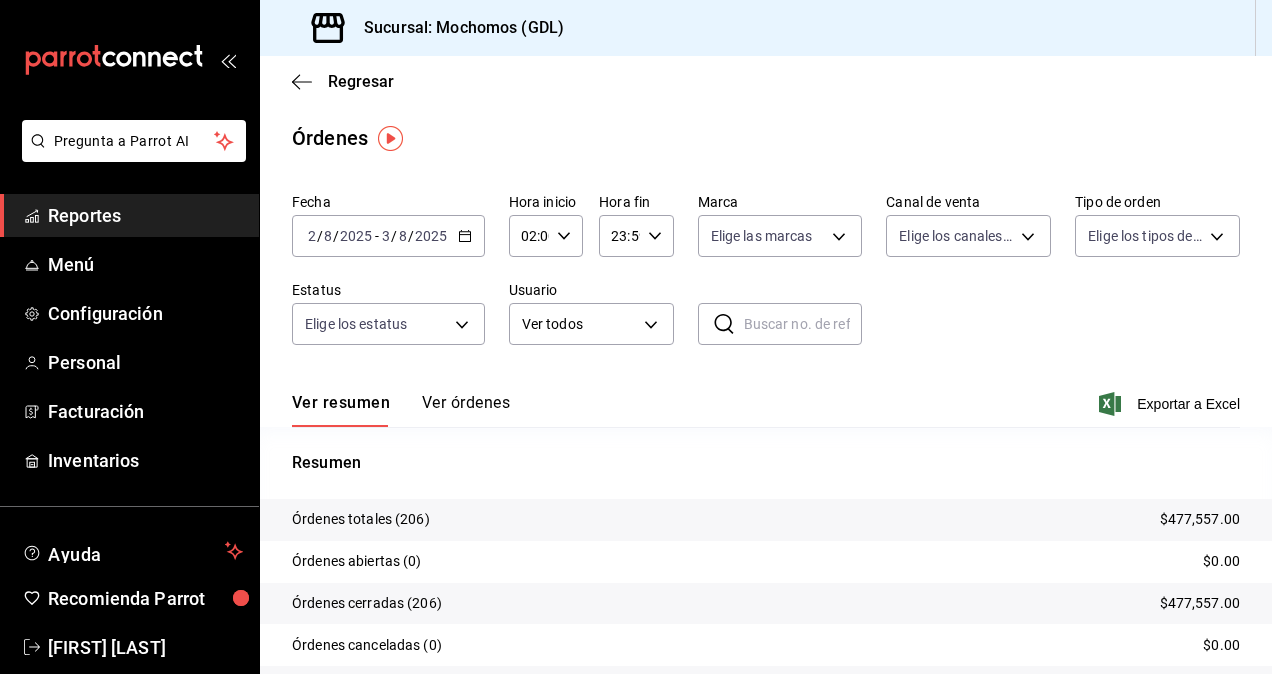 click 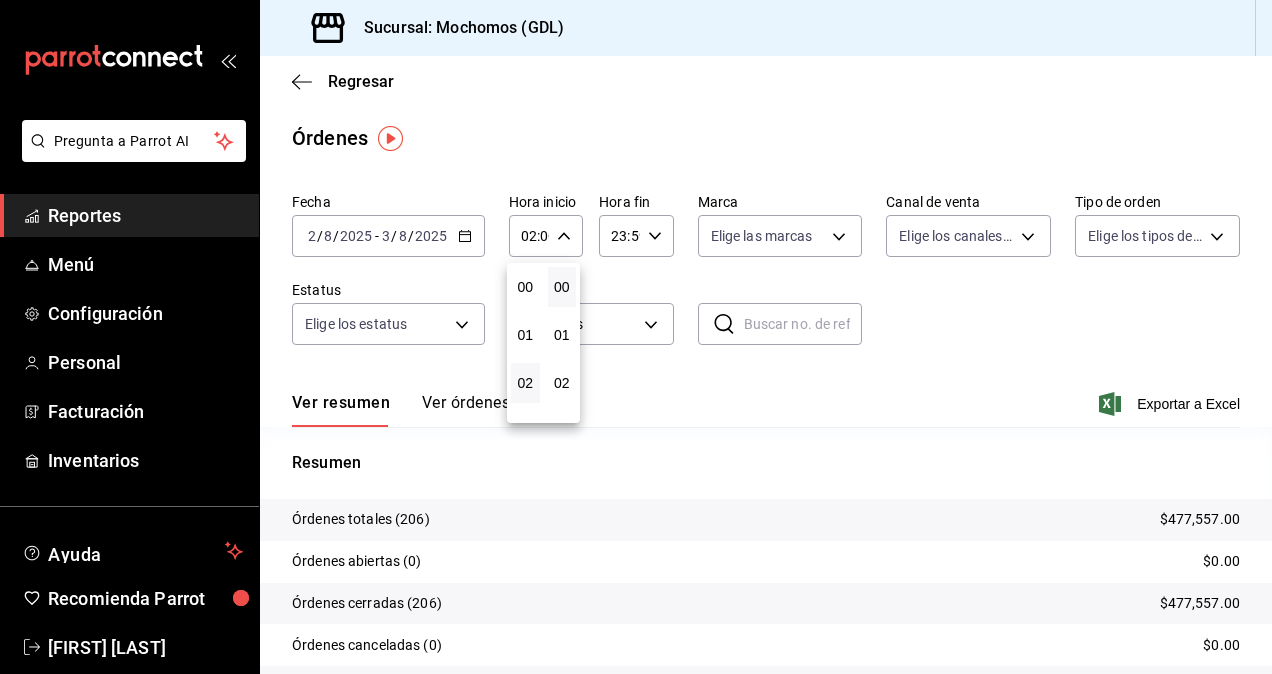 scroll, scrollTop: 96, scrollLeft: 0, axis: vertical 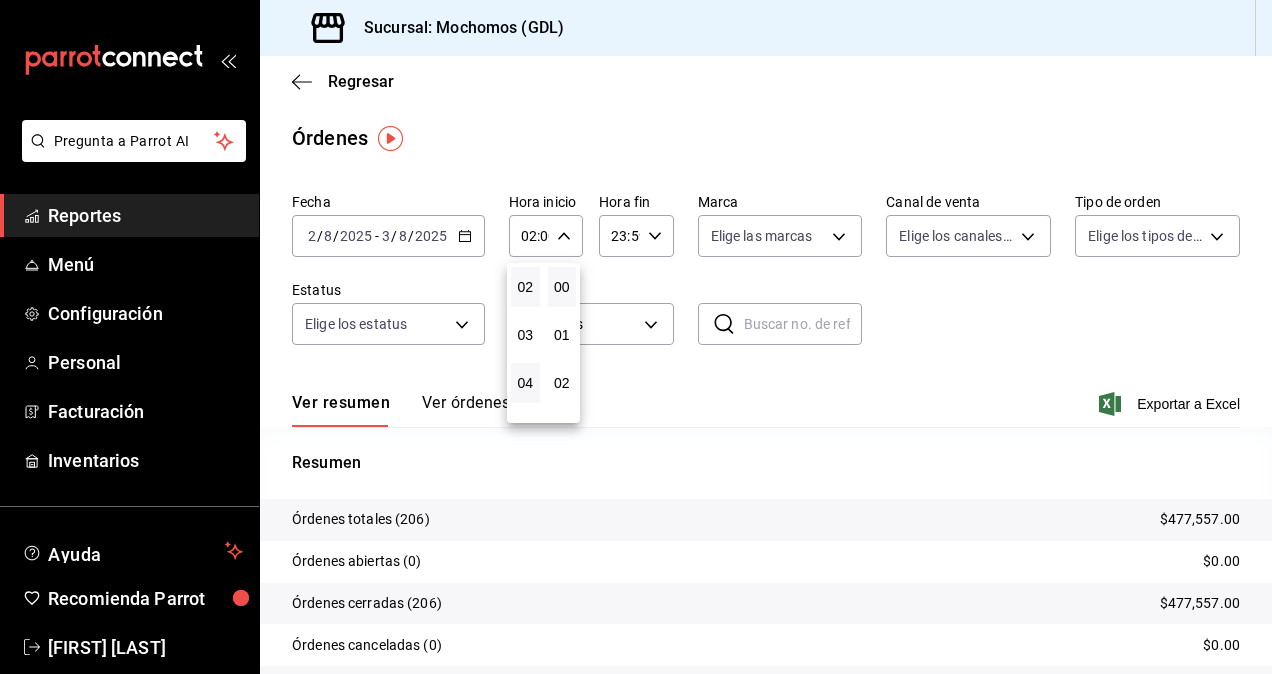 click on "04" at bounding box center [525, 383] 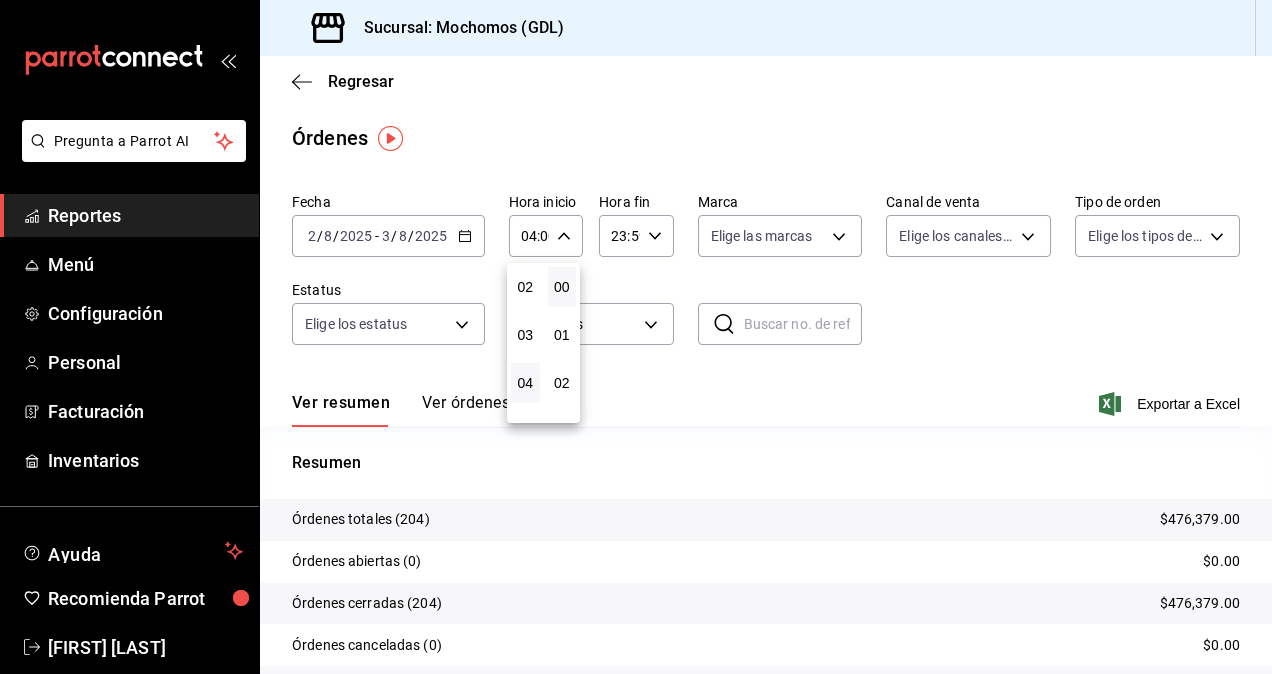 click at bounding box center (636, 337) 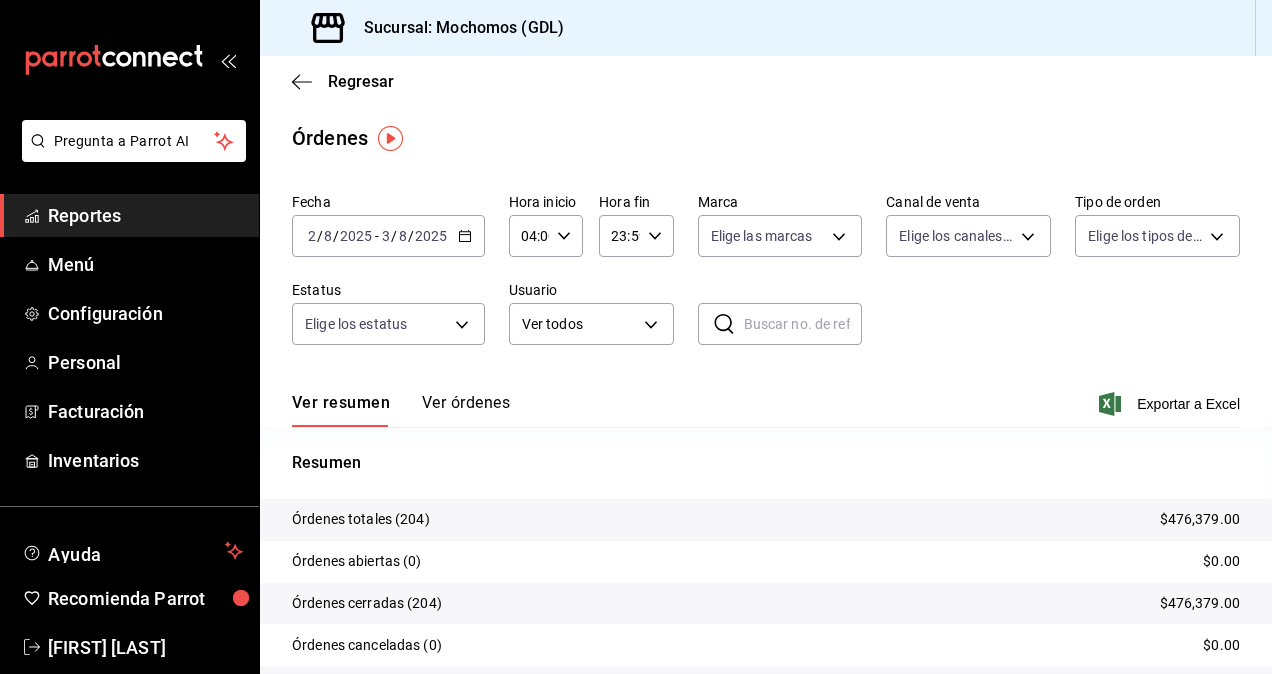 click on "Pregunta a Parrot AI Reportes   Menú   Configuración   Personal   Facturación   Inventarios   Ayuda Recomienda Parrot   [FIRST] [LAST]   Sugerir nueva función   Sucursal: Mochomos ([CITY]) Regresar Órdenes Fecha 2025-08-02 2 / 8 / 2025 - 2025-08-03 3 / 8 / 2025 Hora inicio 04:00 Hora inicio Hora fin 23:59 Hora fin Marca Elige las marcas Canal de venta Elige los canales de venta Tipo de orden Elige los tipos de orden Estatus Elige los estatus Usuario Ver todos ALL ​ ​ Ver resumen Ver órdenes Exportar a Excel Resumen Órdenes totales (204) $476,379.00 Órdenes abiertas (0) $0.00 Órdenes cerradas (204) $476,379.00 Órdenes canceladas (0) $0.00 Órdenes negadas (0) $0.00 ¿Quieres ver el consumo promedio por orden y comensal? Ve al reporte de Ticket promedio Pregunta a Parrot AI Reportes   Menú   Configuración   Personal   Facturación   Inventarios   Ayuda Recomienda Parrot   [FIRST] [LAST]   Sugerir nueva función   GANA 1 MES GRATIS EN TU SUSCRIPCIÓN AQUÍ Ver video tutorial Ir a video ([PHONE]) 2046 6363" at bounding box center (636, 337) 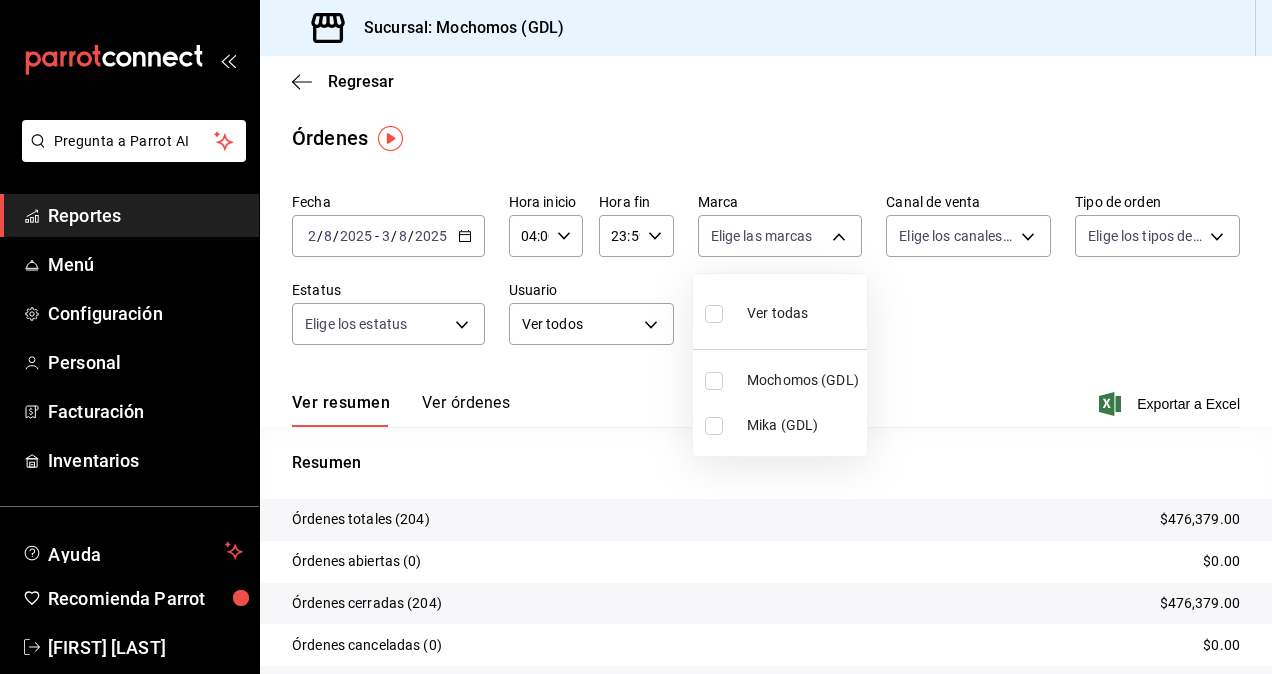 click at bounding box center (714, 426) 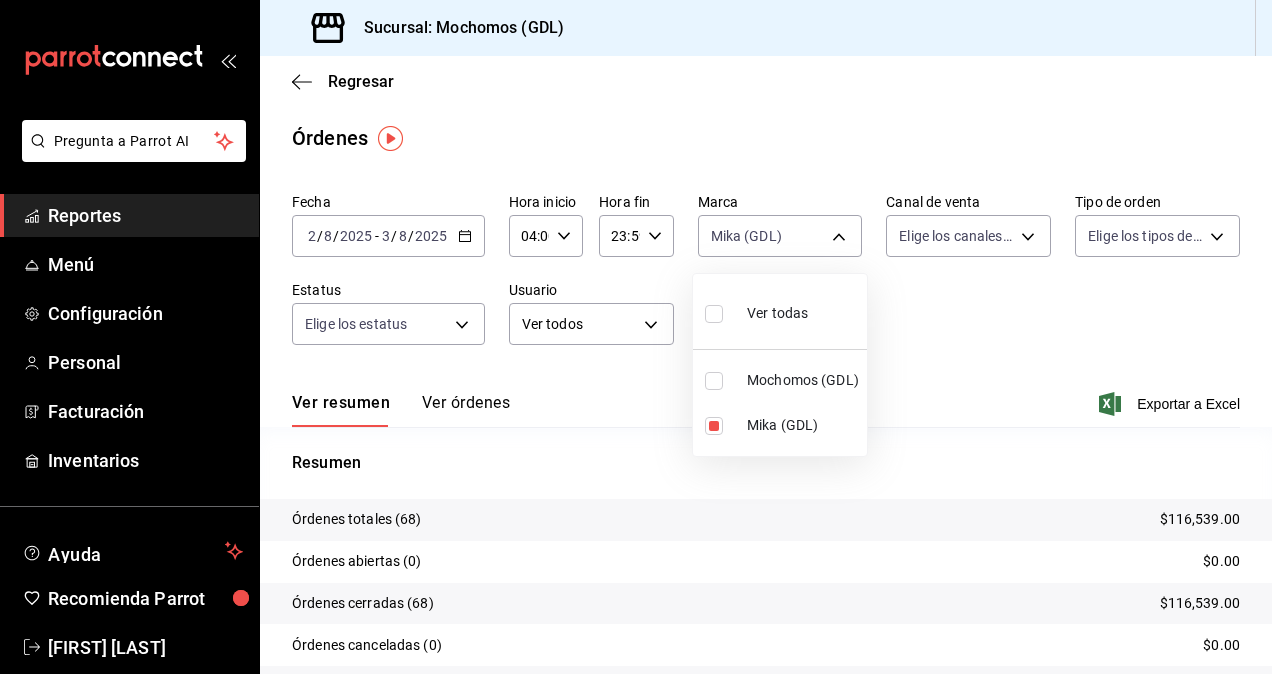 drag, startPoint x: 1263, startPoint y: 422, endPoint x: 1275, endPoint y: 550, distance: 128.56126 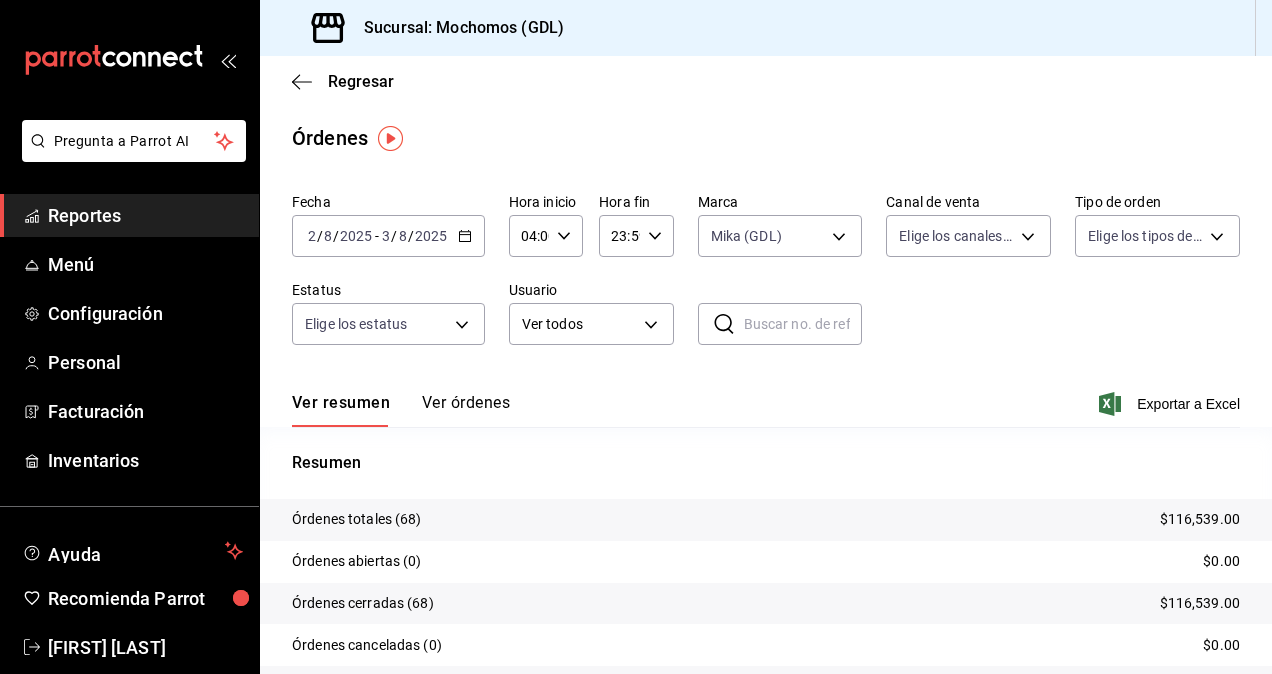 click 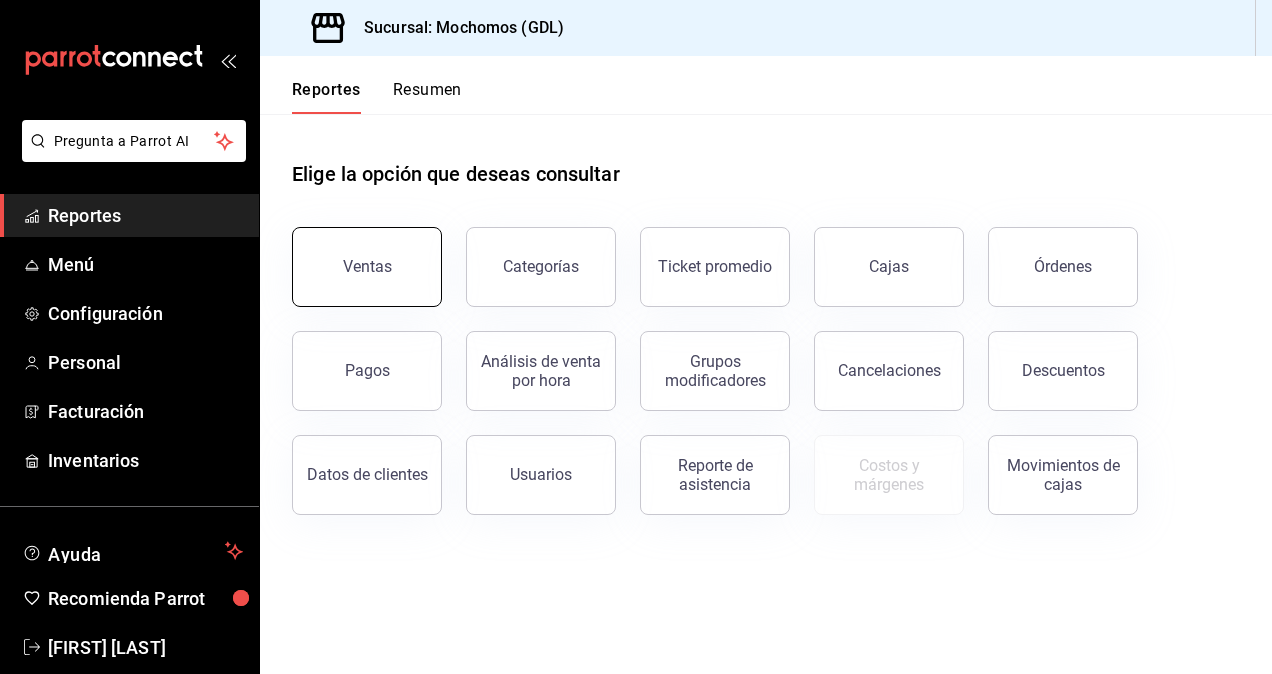 click on "Ventas" at bounding box center [367, 267] 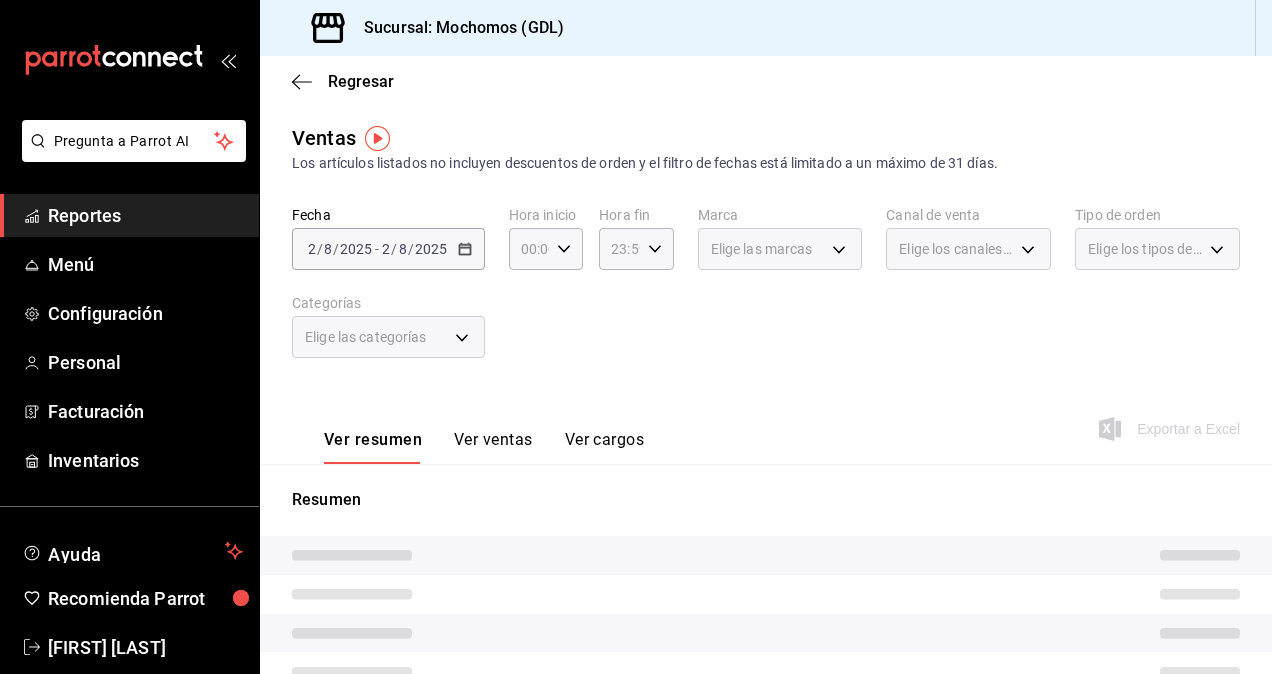 click on "-" at bounding box center [377, 249] 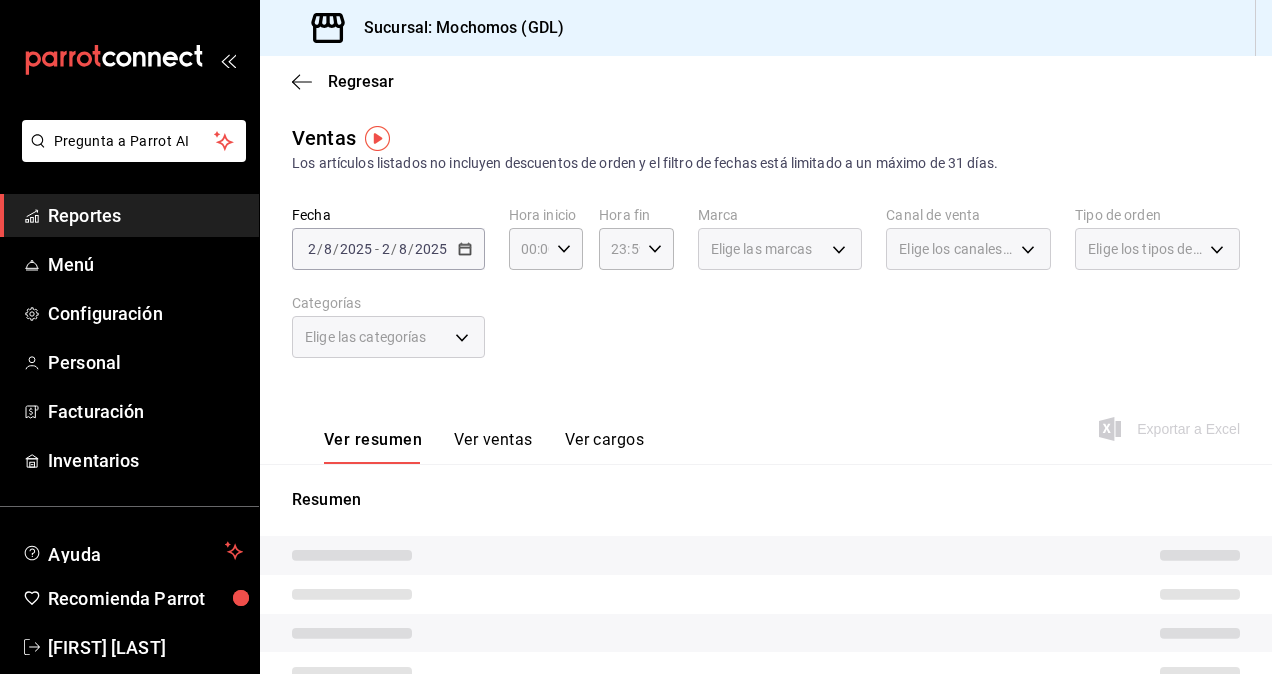 click on "-" at bounding box center (377, 249) 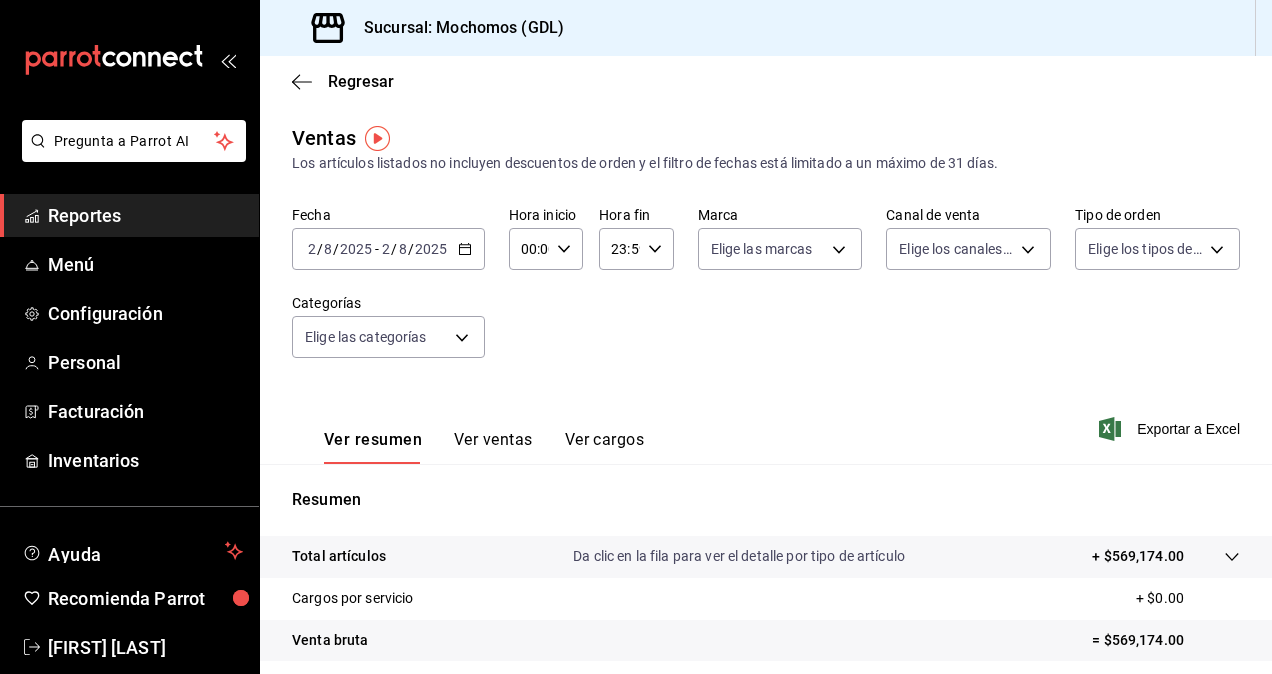 click on "2025" at bounding box center [431, 249] 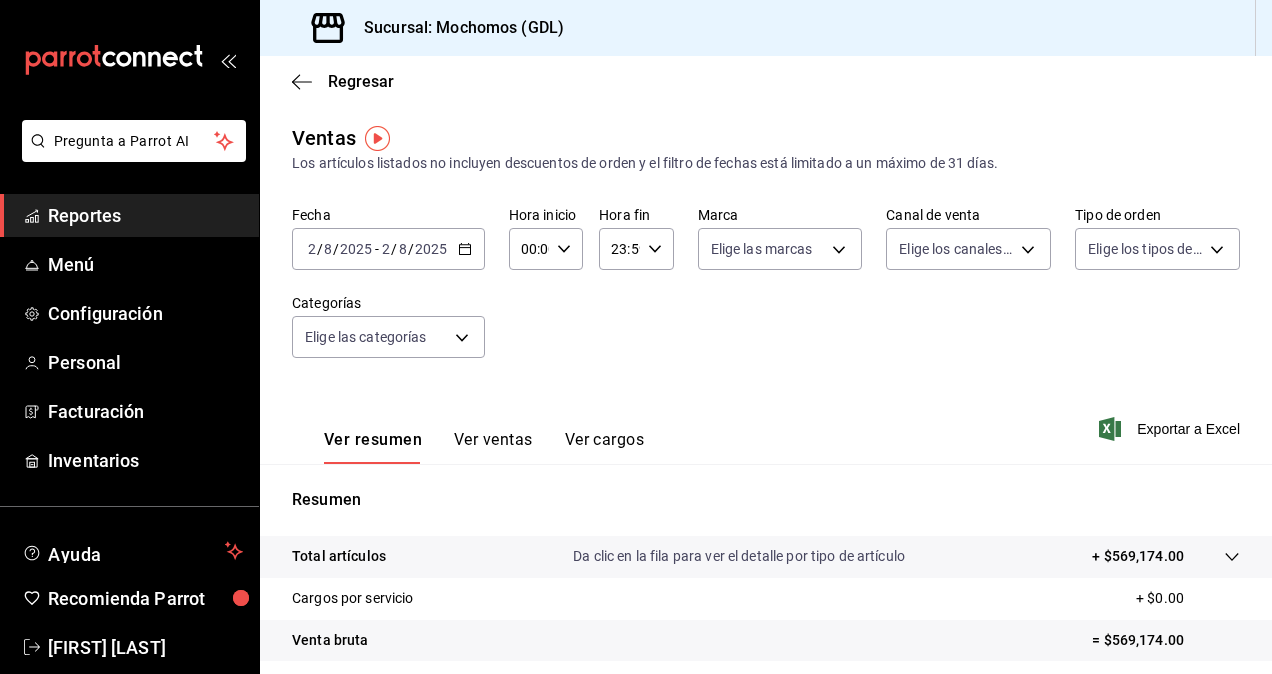 click 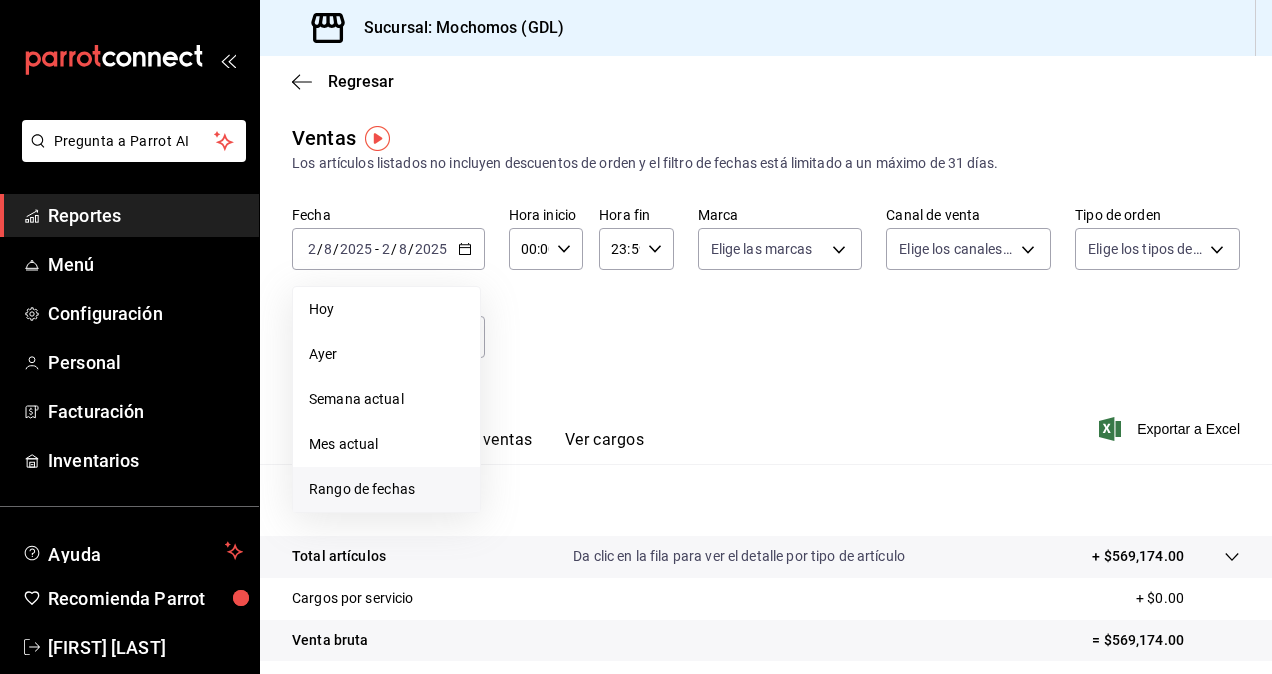 click on "Rango de fechas" at bounding box center [386, 489] 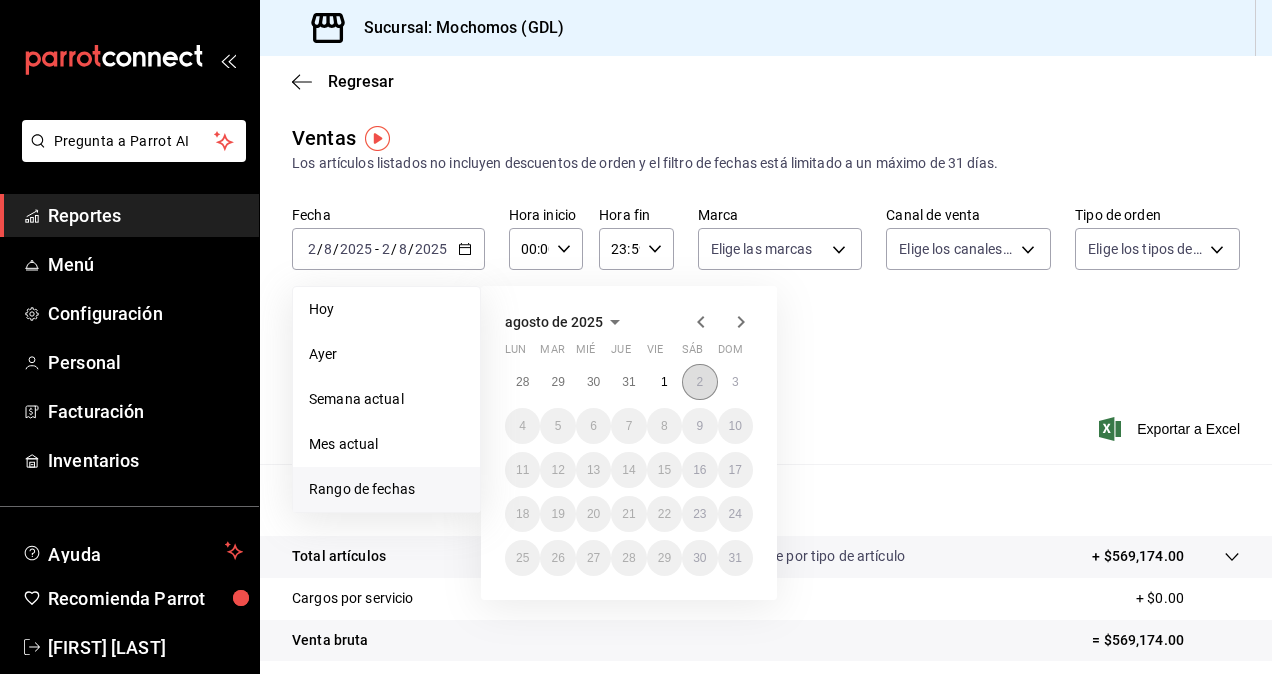 click on "2" at bounding box center (699, 382) 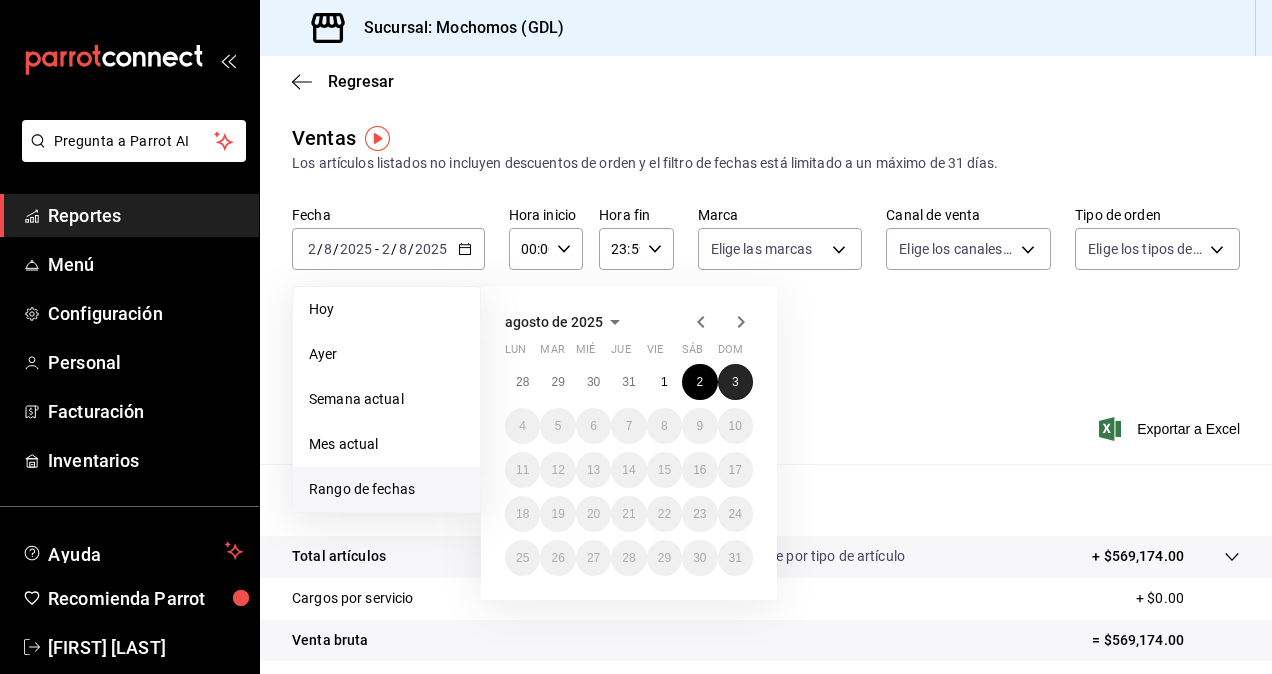 click on "3" at bounding box center [735, 382] 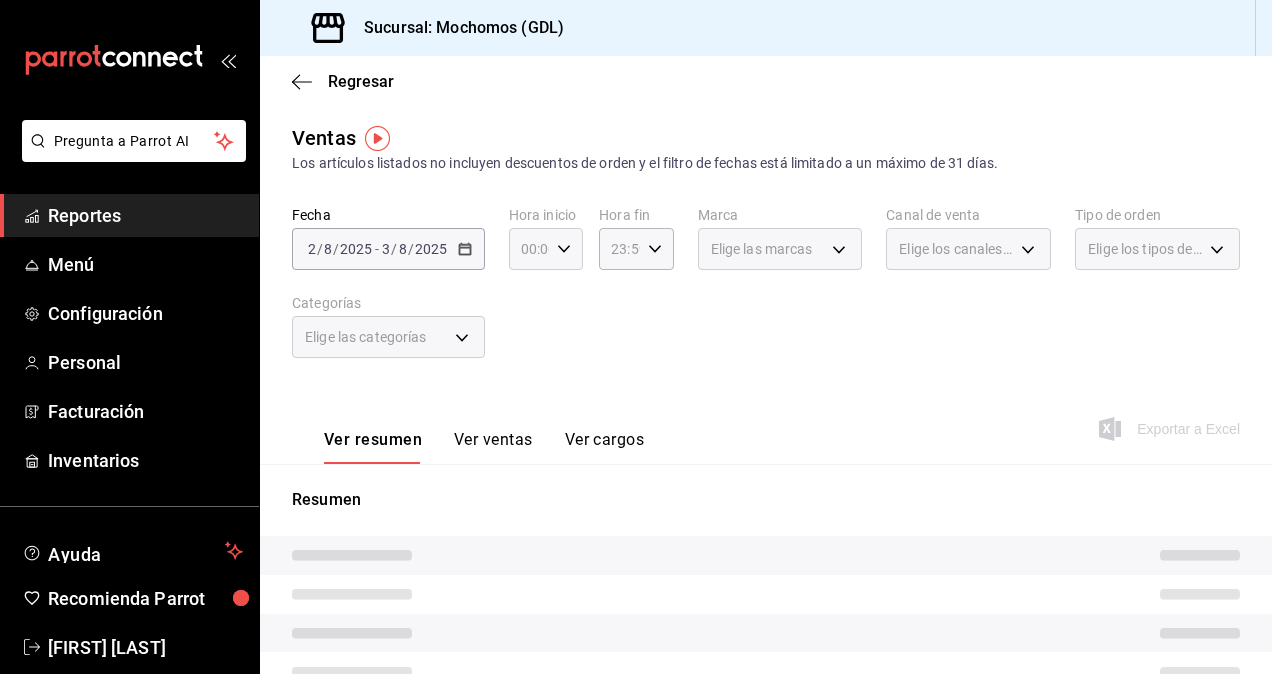 click on "00:00 Hora inicio" at bounding box center [546, 249] 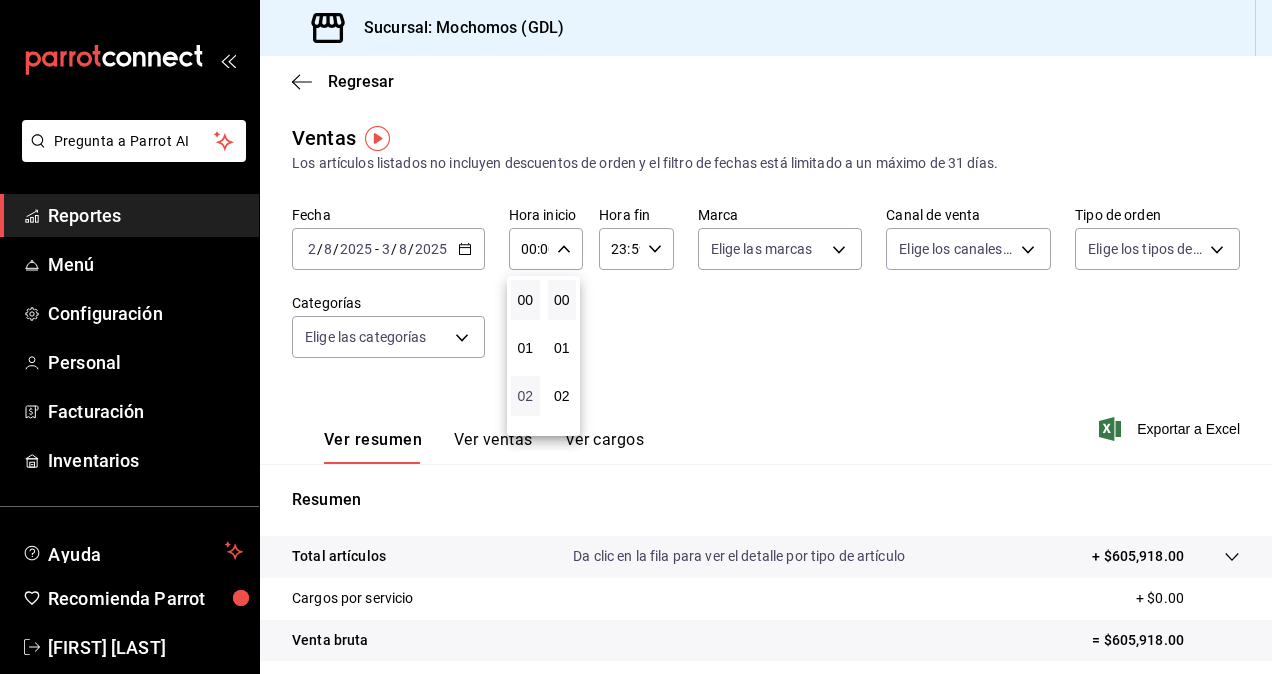 click on "02" at bounding box center [525, 396] 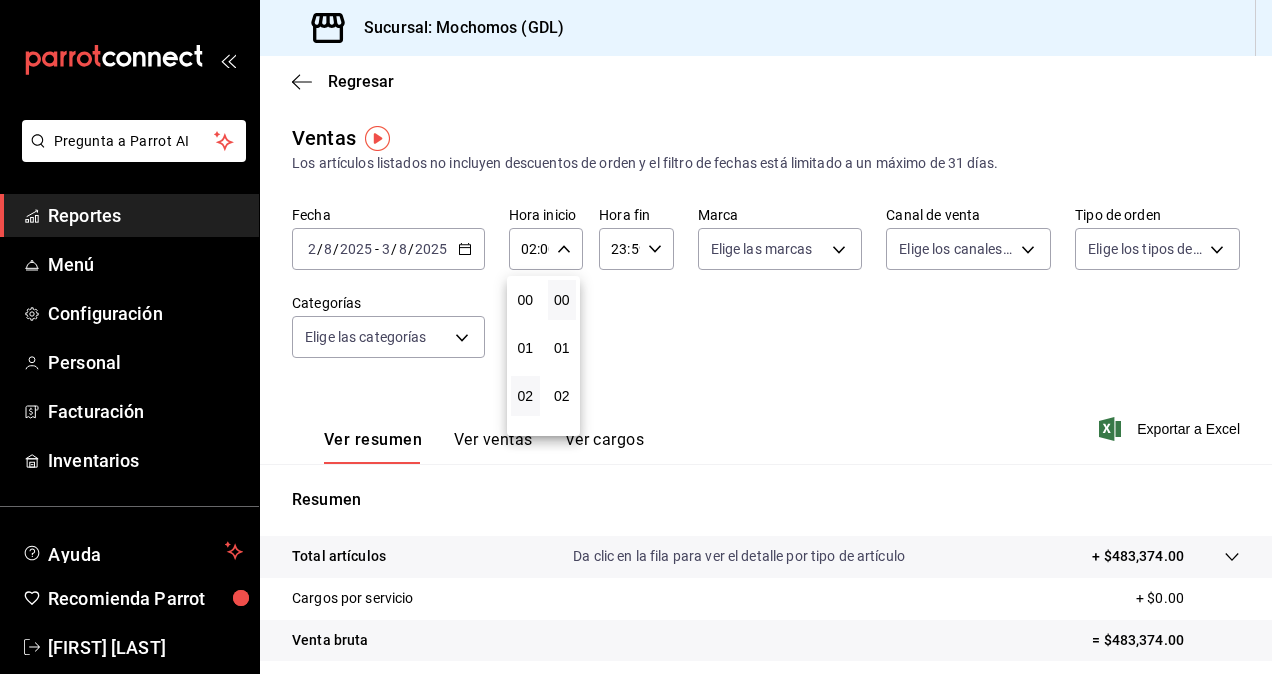 click at bounding box center (636, 337) 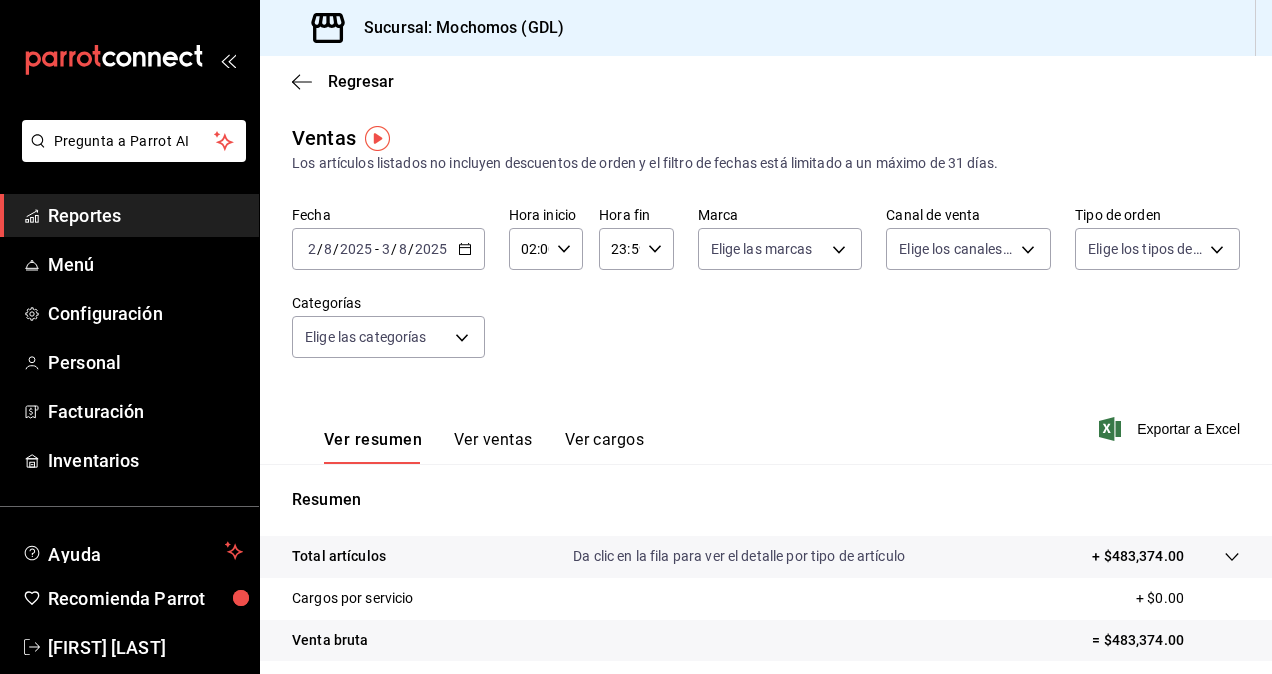 click 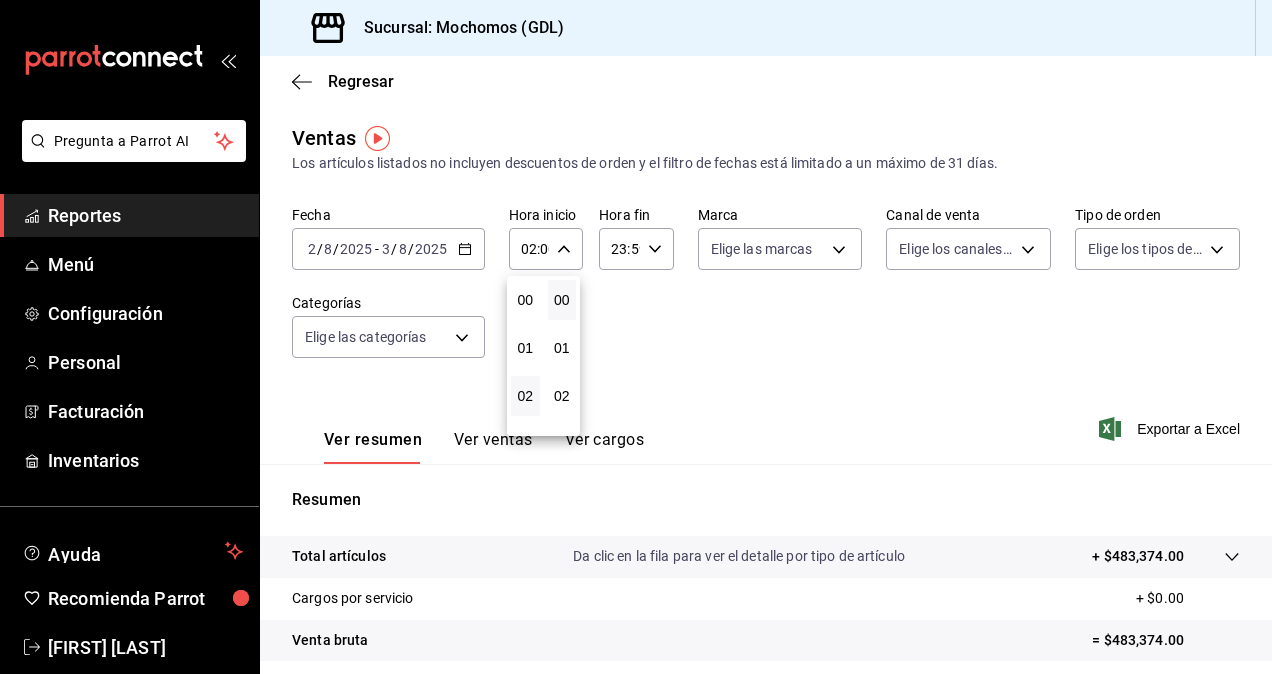 scroll, scrollTop: 96, scrollLeft: 0, axis: vertical 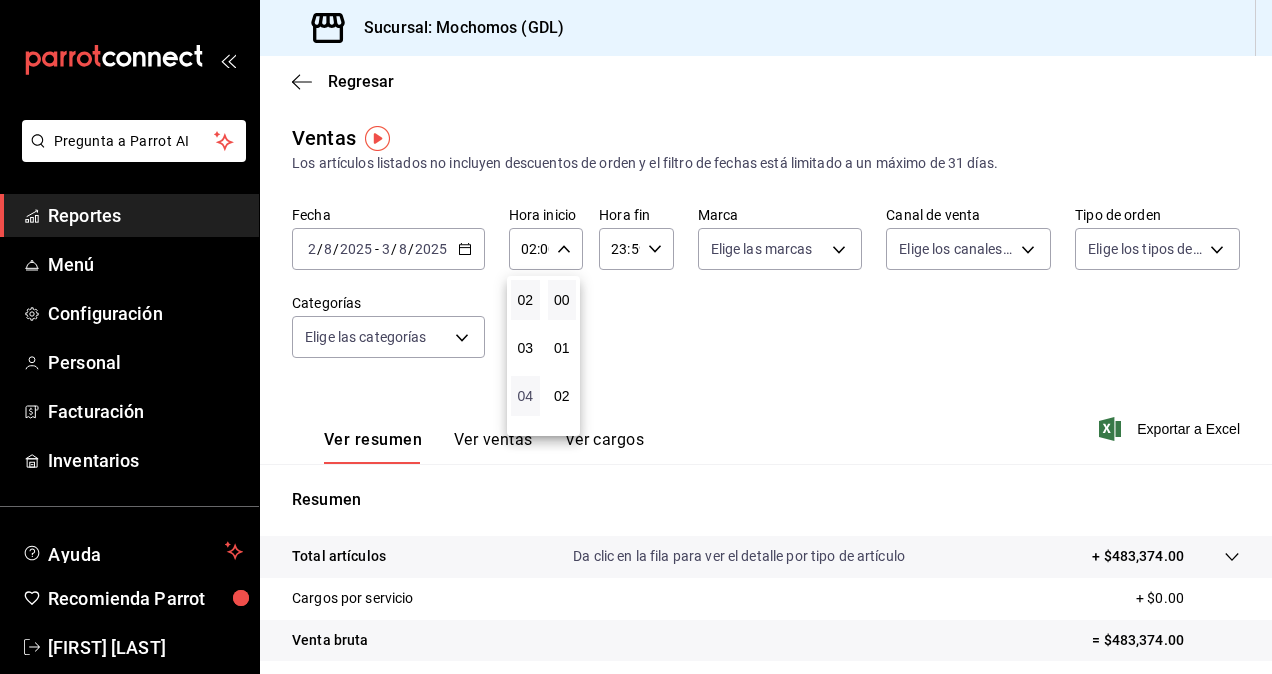 click on "04" at bounding box center [525, 396] 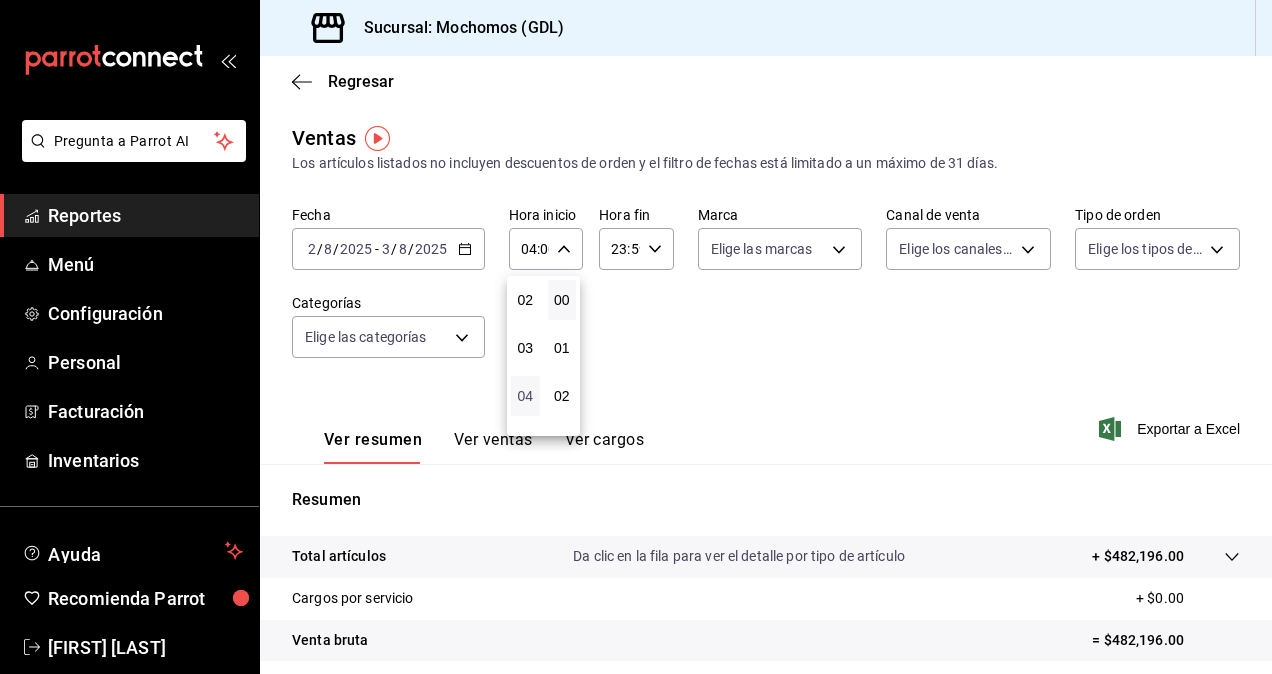 click on "04" at bounding box center (525, 396) 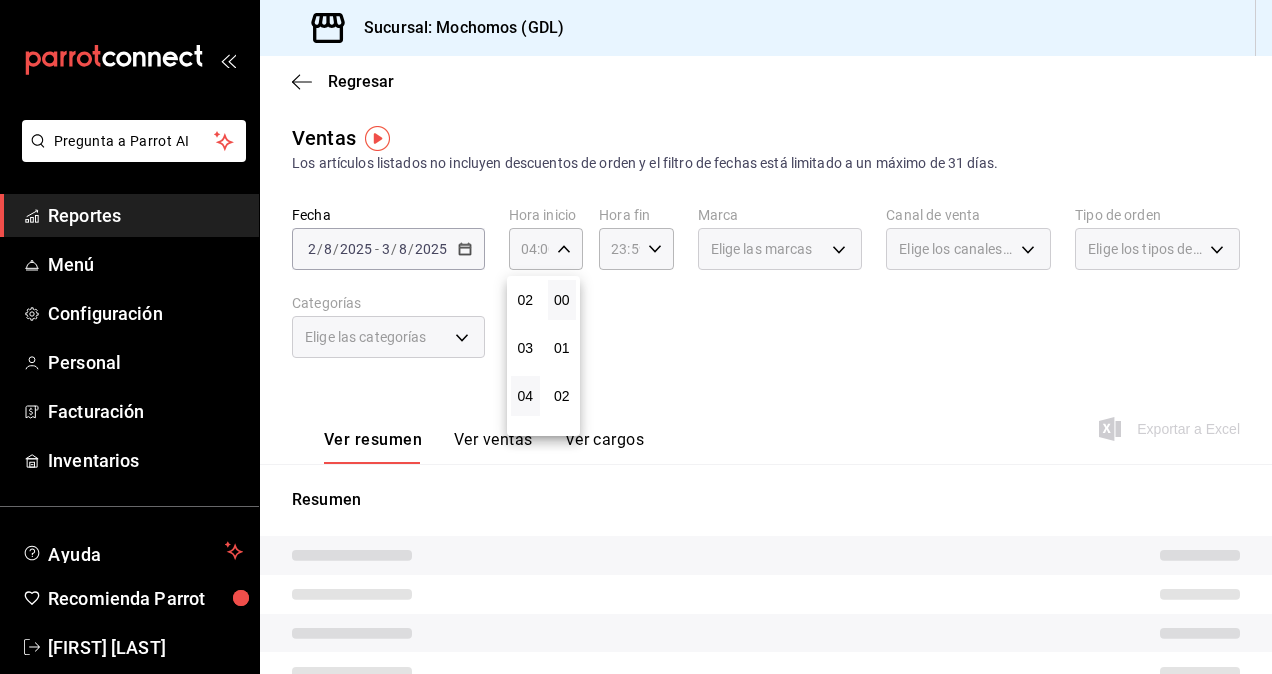 click at bounding box center (636, 337) 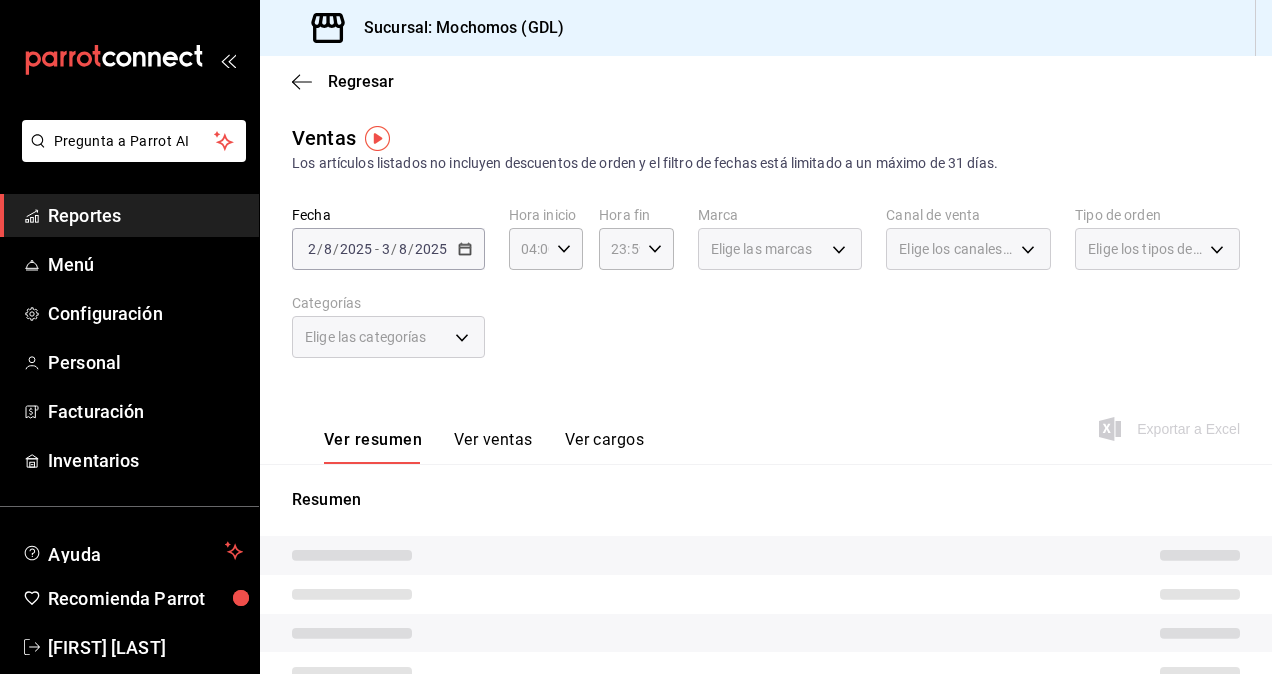 click on "Elige las marcas" at bounding box center (780, 249) 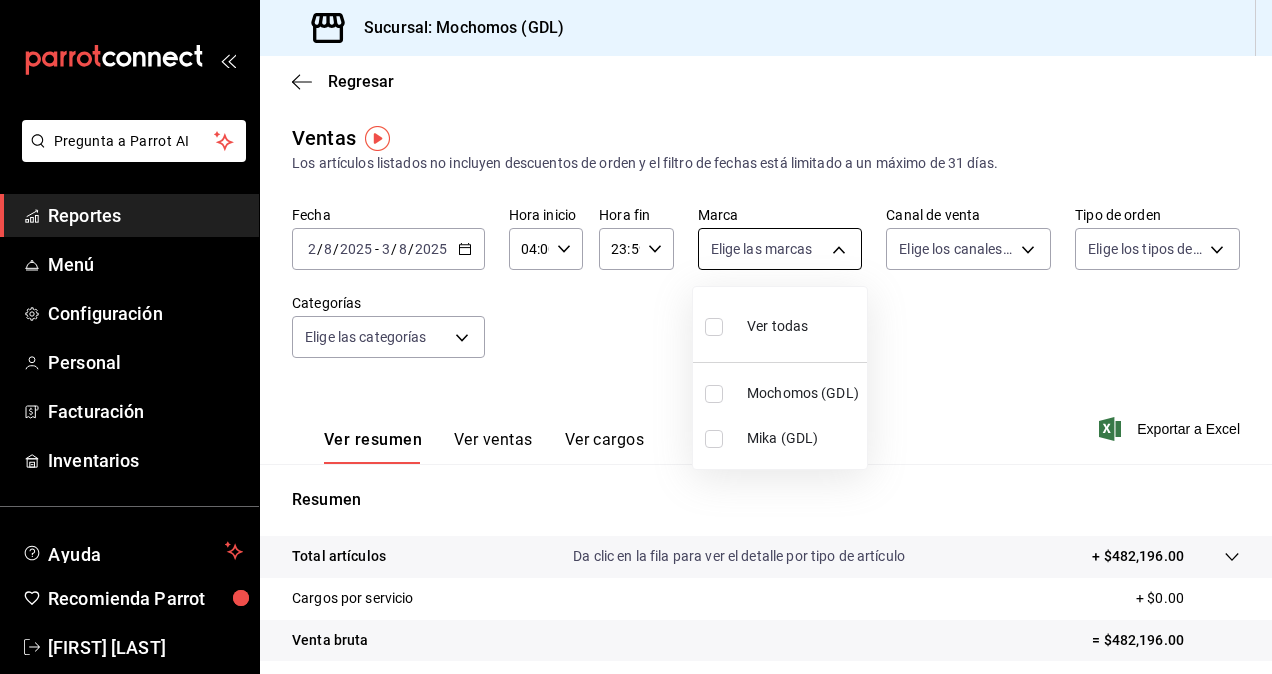 click on "Pregunta a Parrot AI Reportes   Menú   Configuración   Personal   Facturación   Inventarios   Ayuda Recomienda Parrot   [FIRST] [LAST]   Sugerir nueva función   Sucursal: Mochomos ([CITY]) Regresar Ventas Los artículos listados no incluyen descuentos de orden y el filtro de fechas está limitado a un máximo de 31 días. Fecha 2025-08-02 2 / 8 / 2025 - 2025-08-03 3 / 8 / 2025 Hora inicio 04:00 Hora inicio Hora fin 23:59 Hora fin Marca Elige las marcas Canal de venta Elige los canales de venta Tipo de orden Elige los tipos de orden Categorías Elige las categorías Ver resumen Ver ventas Ver cargos Exportar a Excel Resumen Total artículos Da clic en la fila para ver el detalle por tipo de artículo + $482,196.00 Cargos por servicio + $0.00 Venta bruta = $482,196.00 Descuentos totales - $882.00 Certificados de regalo - $4,935.00 Venta total = $476,379.00 Impuestos - $65,707.45 Venta neta = $410,671.55 Pregunta a Parrot AI Reportes   Menú   Configuración   Personal   Facturación   Inventarios   Ayuda" at bounding box center [636, 337] 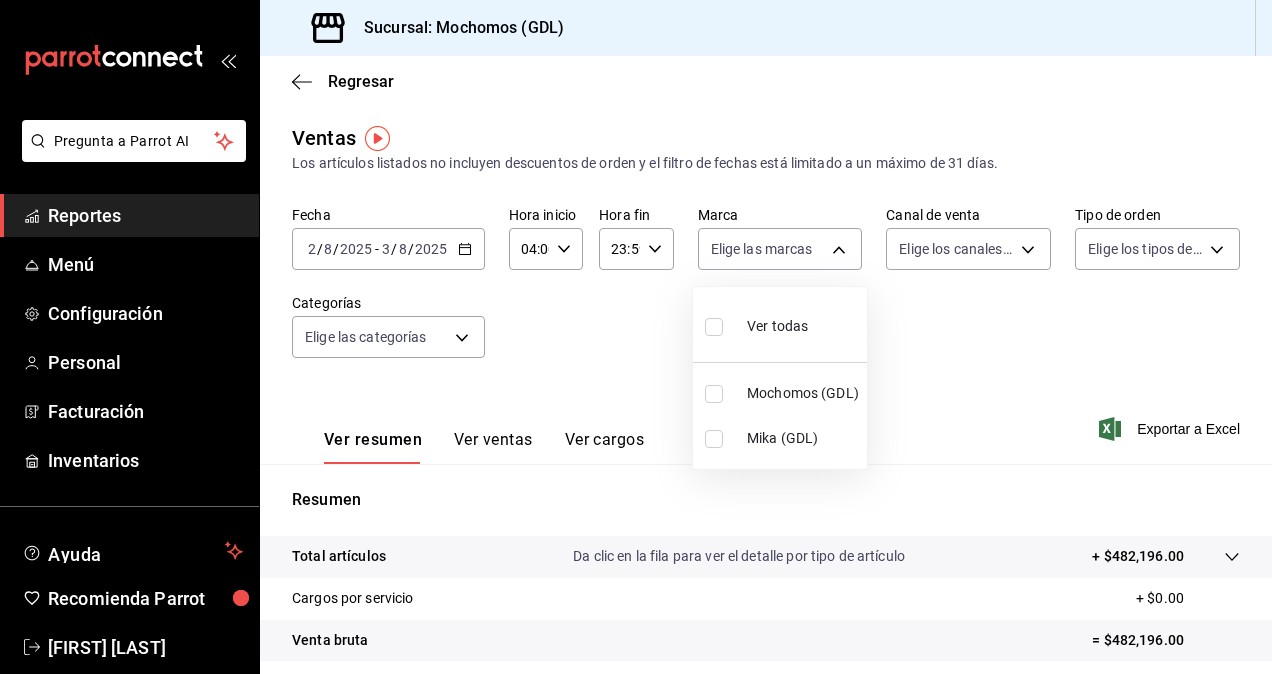 click on "Mika (GDL)" at bounding box center (780, 438) 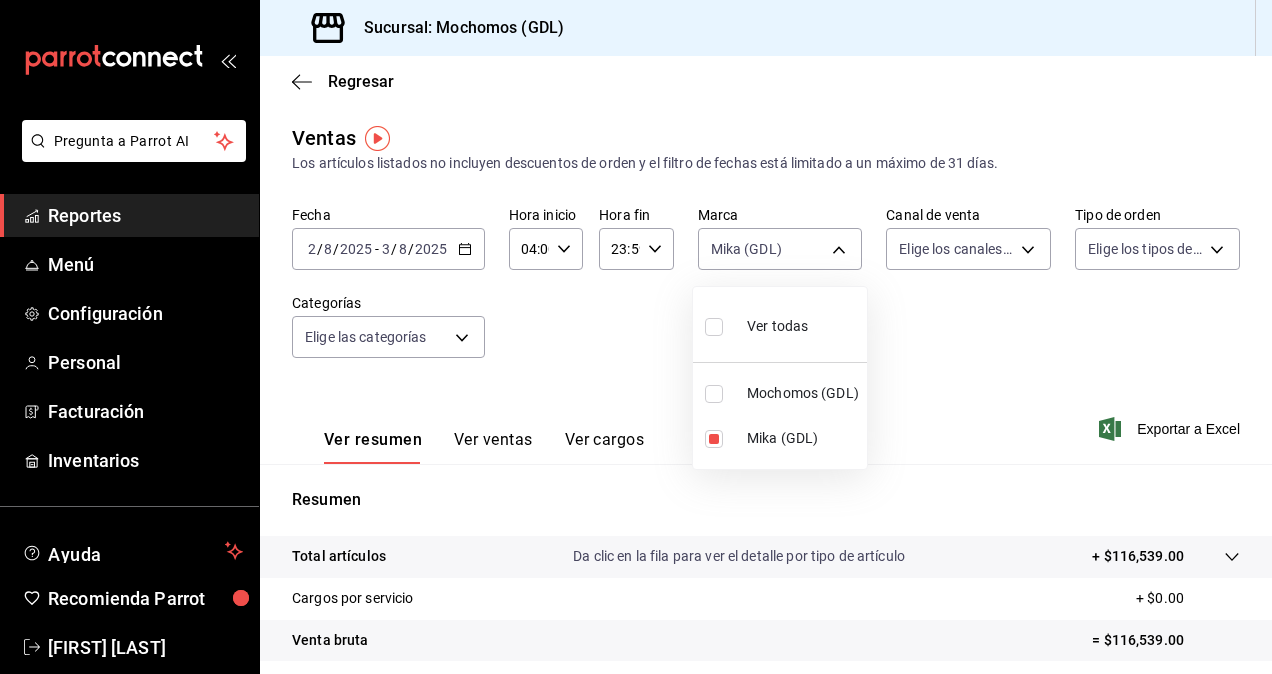 click at bounding box center (636, 337) 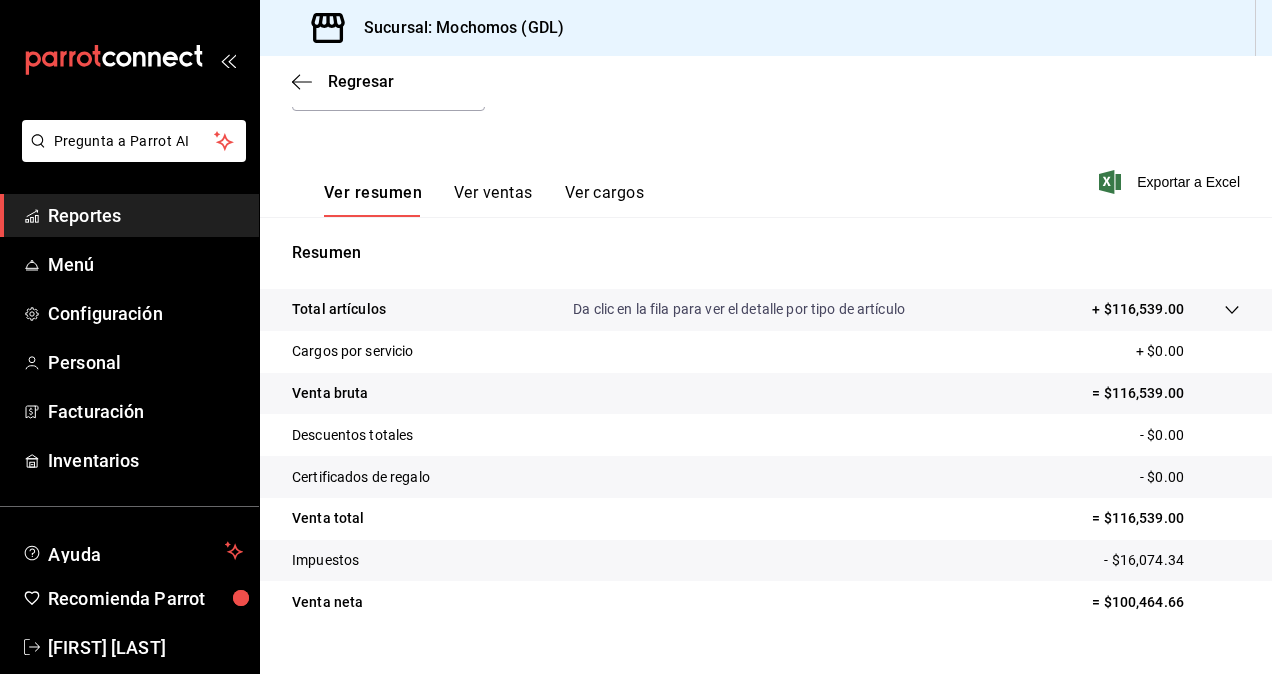 scroll, scrollTop: 284, scrollLeft: 0, axis: vertical 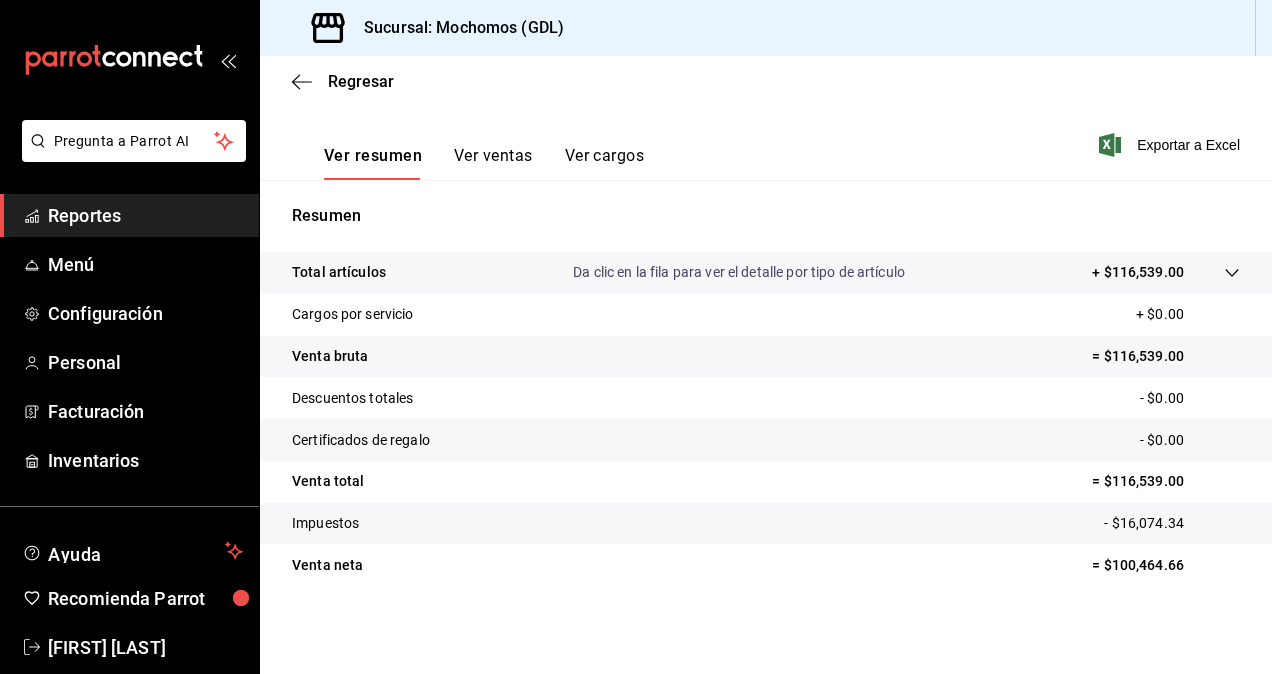 click on "= $100,464.66" at bounding box center (1166, 565) 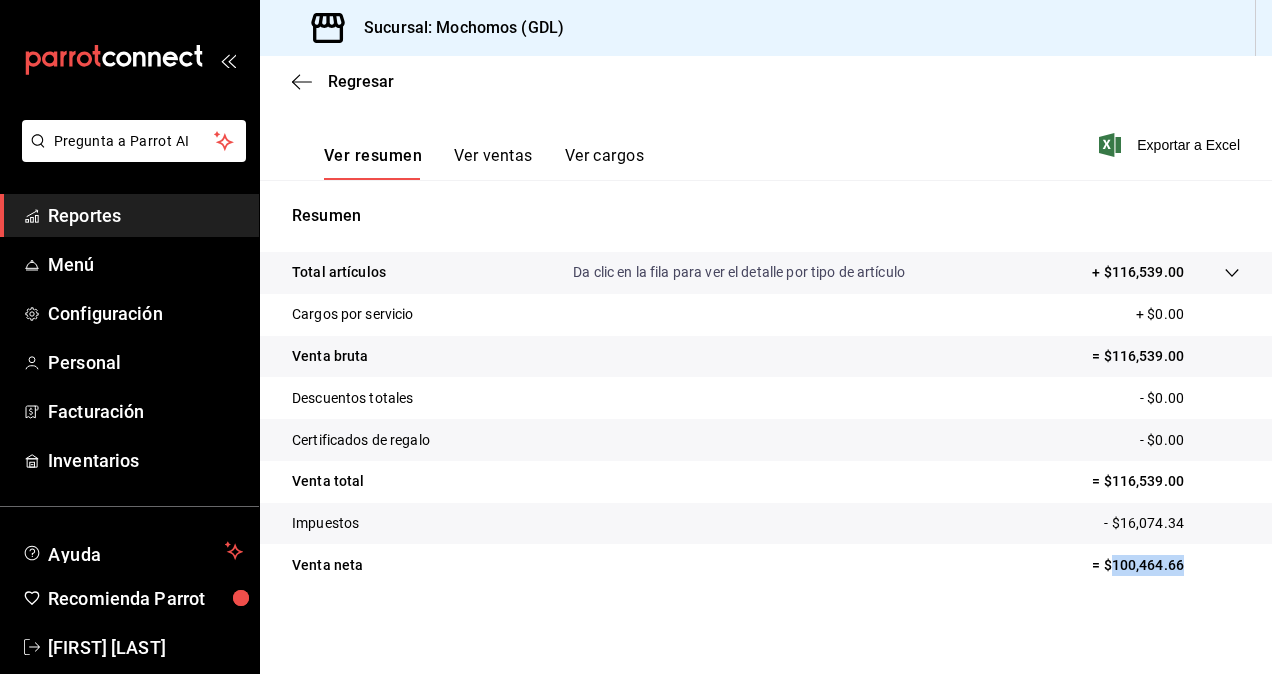 click on "= $100,464.66" at bounding box center (1166, 565) 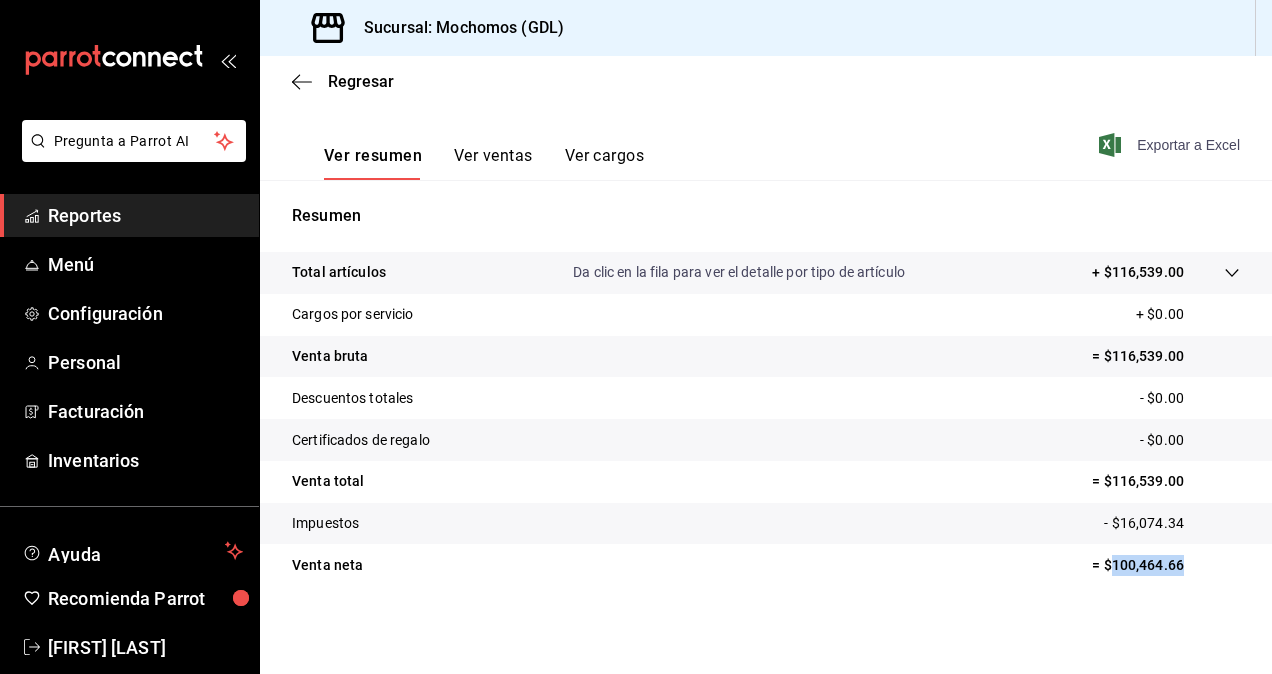 click on "Exportar a Excel" at bounding box center (1171, 145) 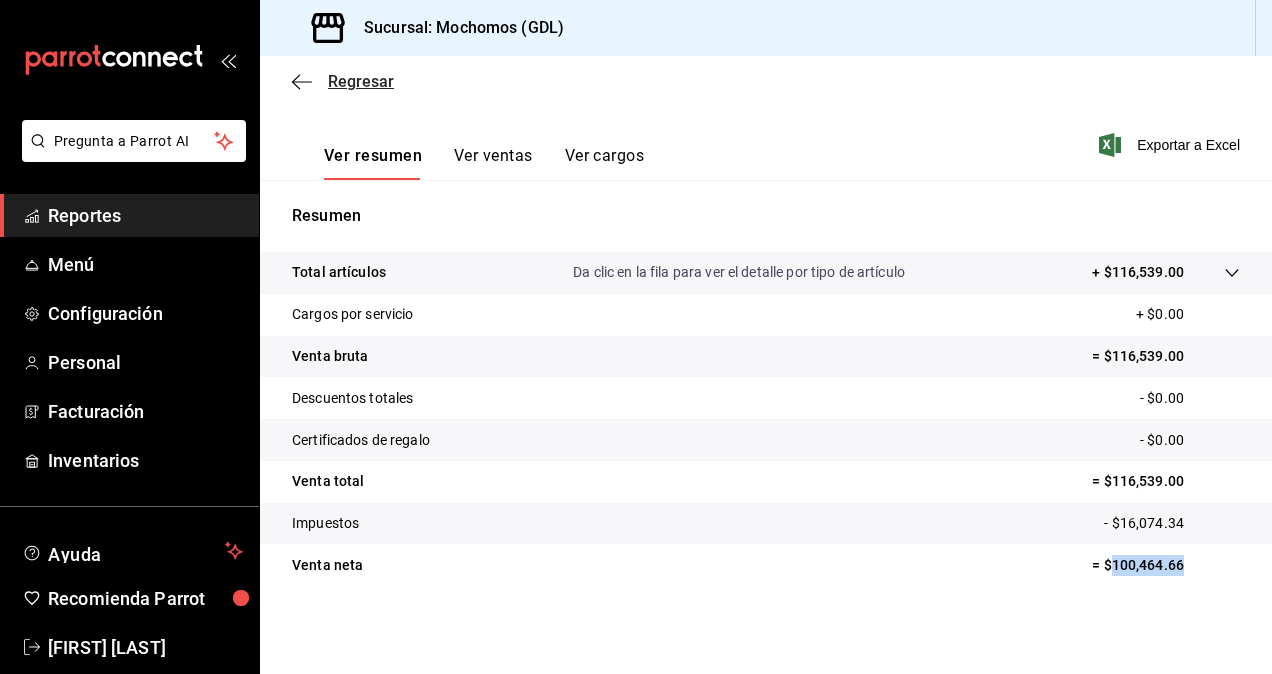 click 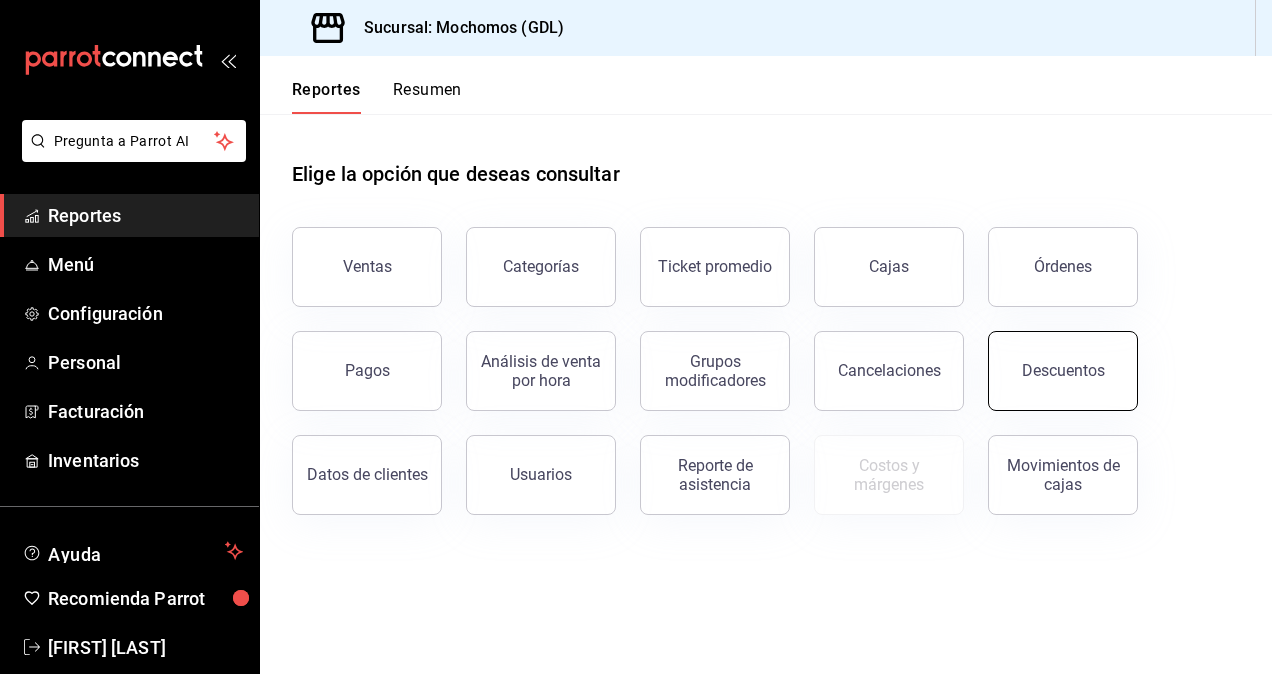 click on "Descuentos" at bounding box center [1063, 370] 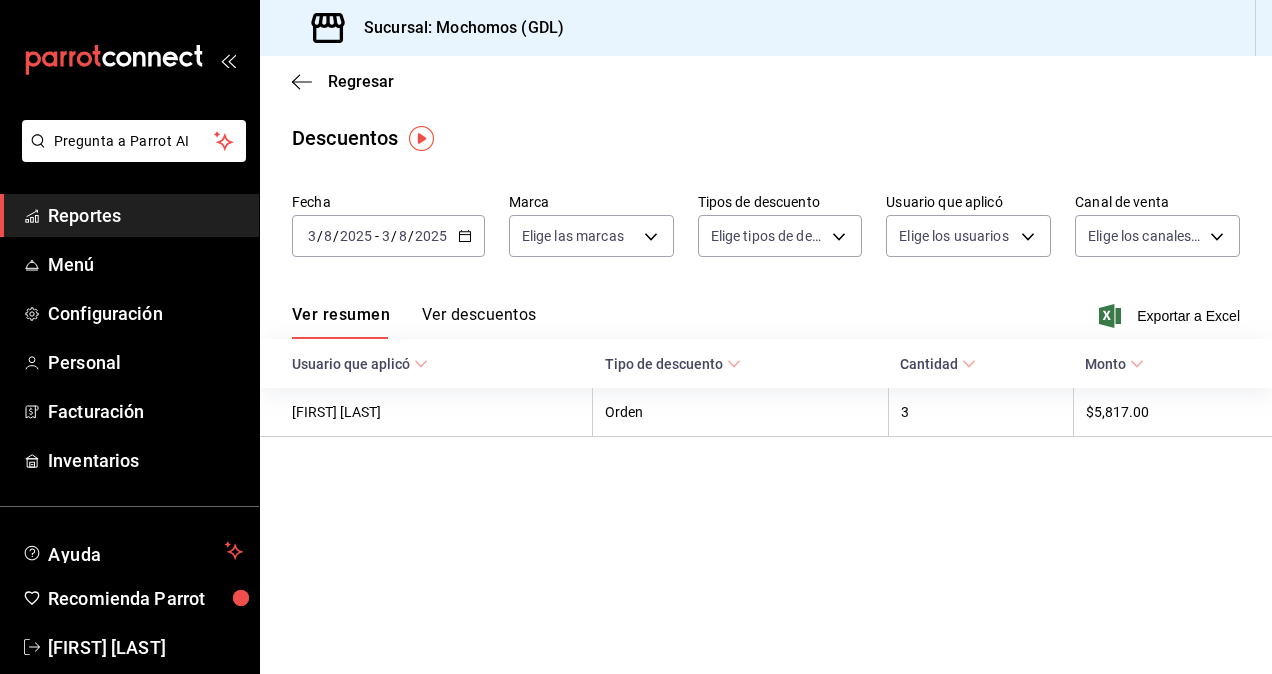 click on "2025" at bounding box center (431, 236) 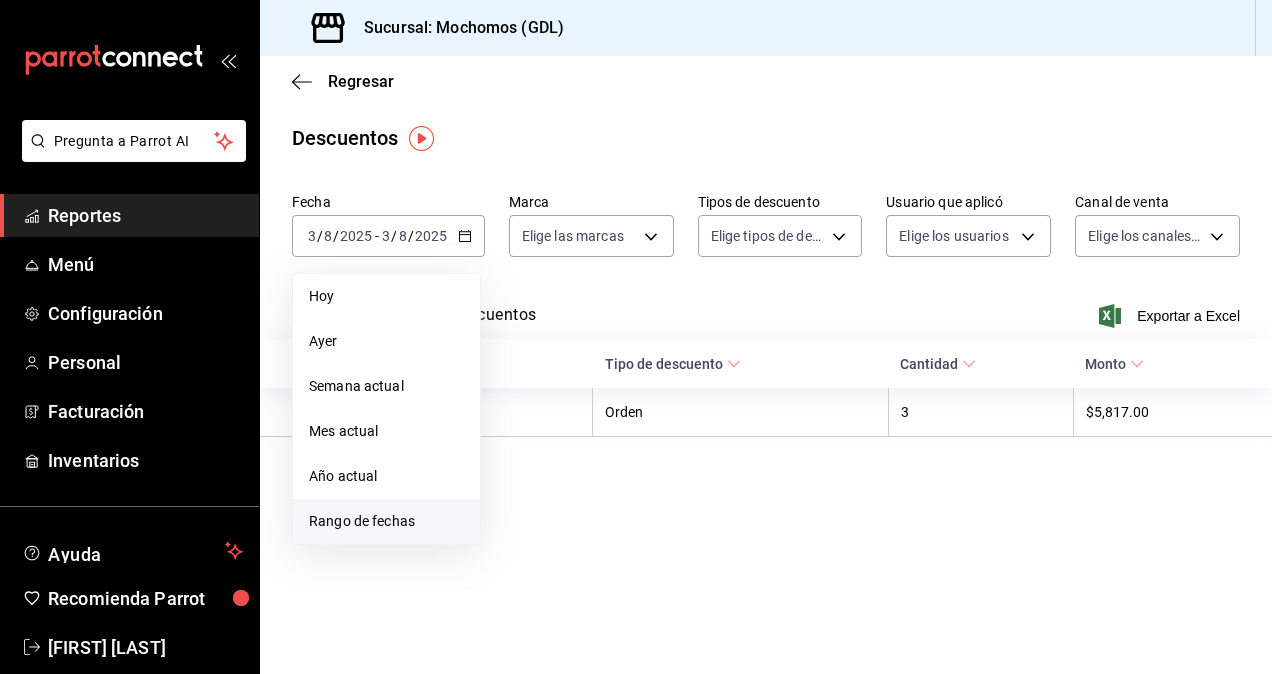 click on "Rango de fechas" at bounding box center (386, 521) 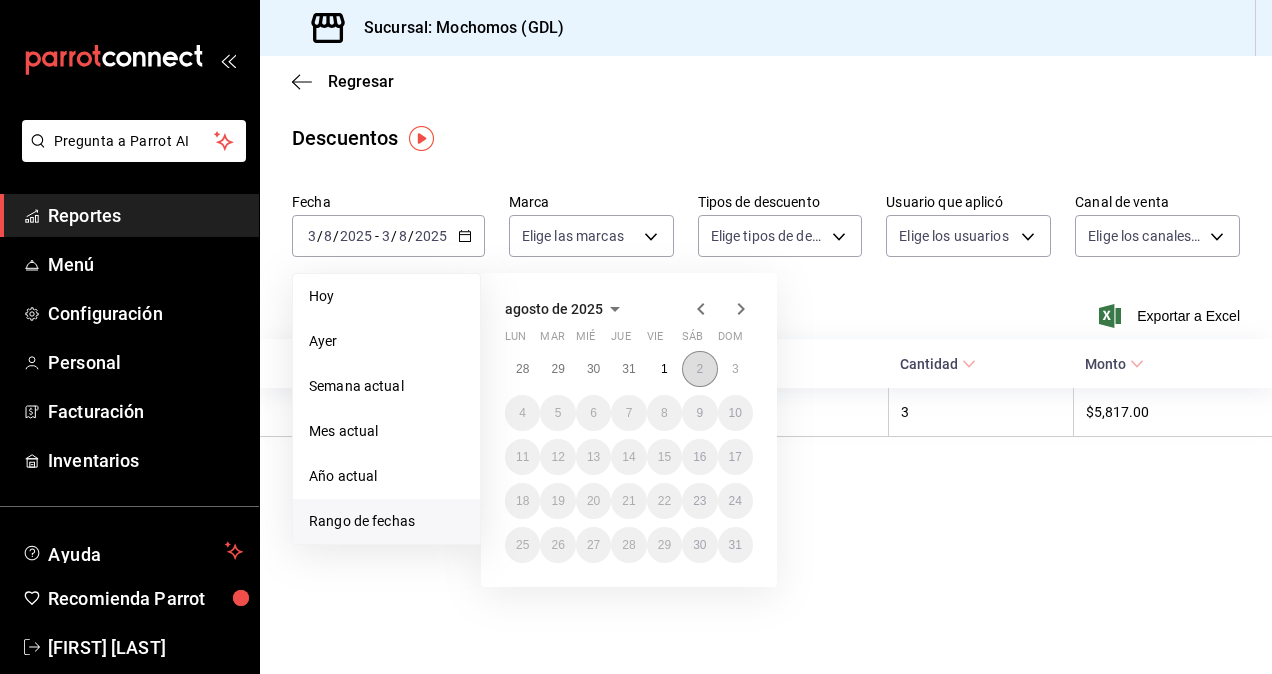 click on "2" at bounding box center [699, 369] 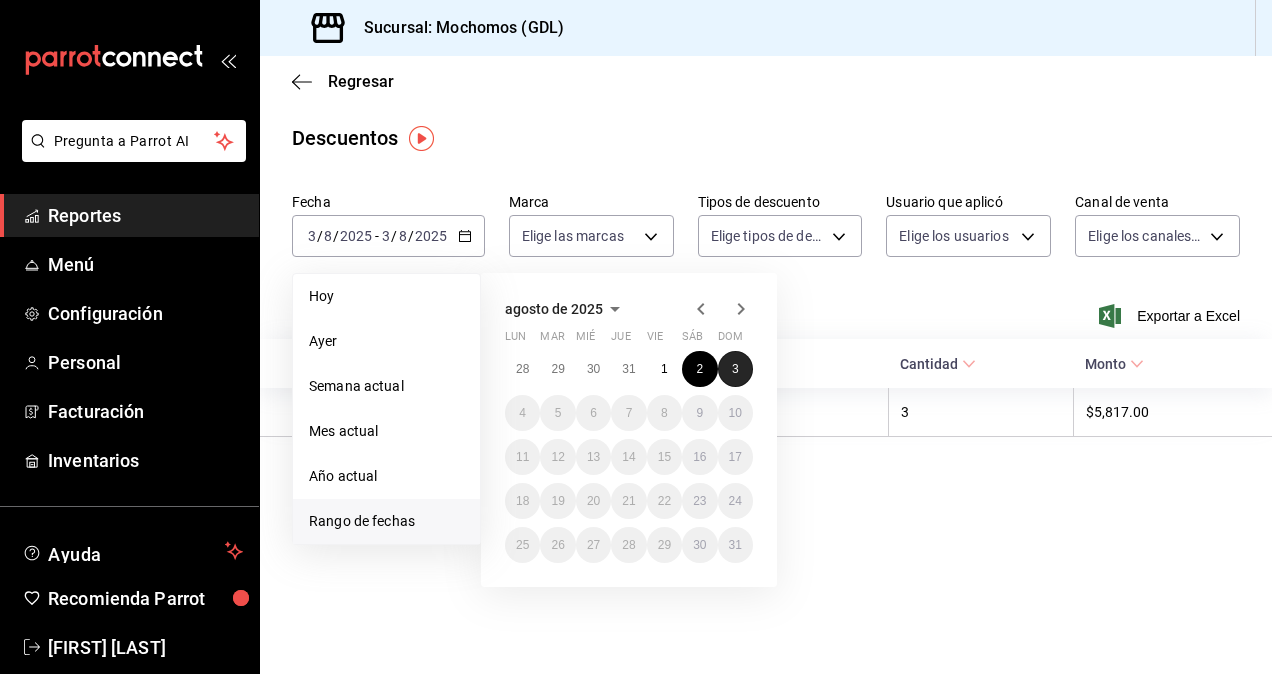 click on "3" at bounding box center [735, 369] 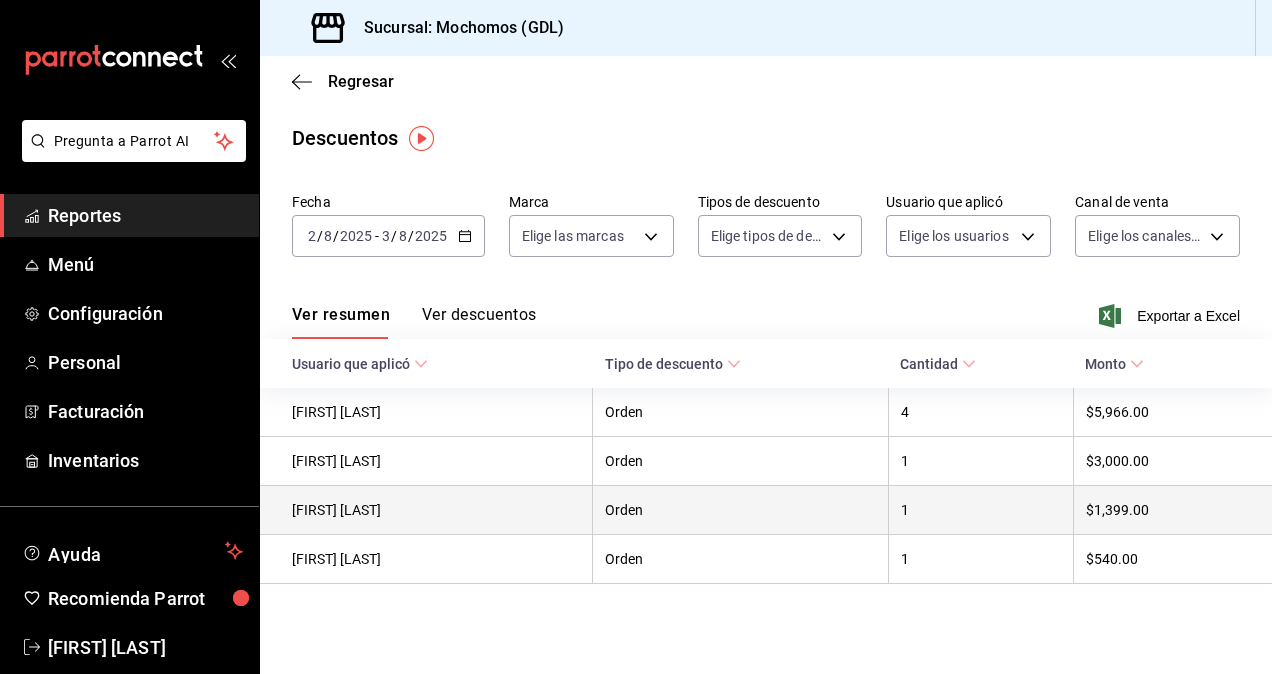 click on "$1,399.00" at bounding box center (1172, 510) 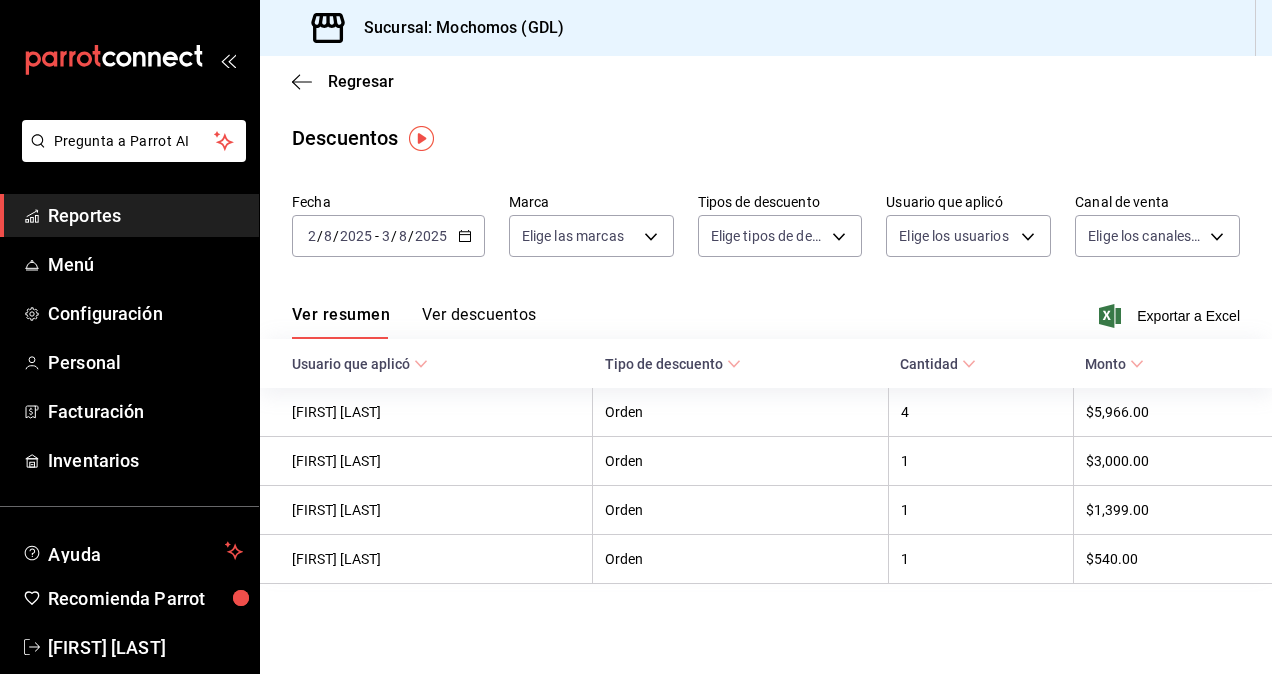 click on "Ver descuentos" at bounding box center (479, 322) 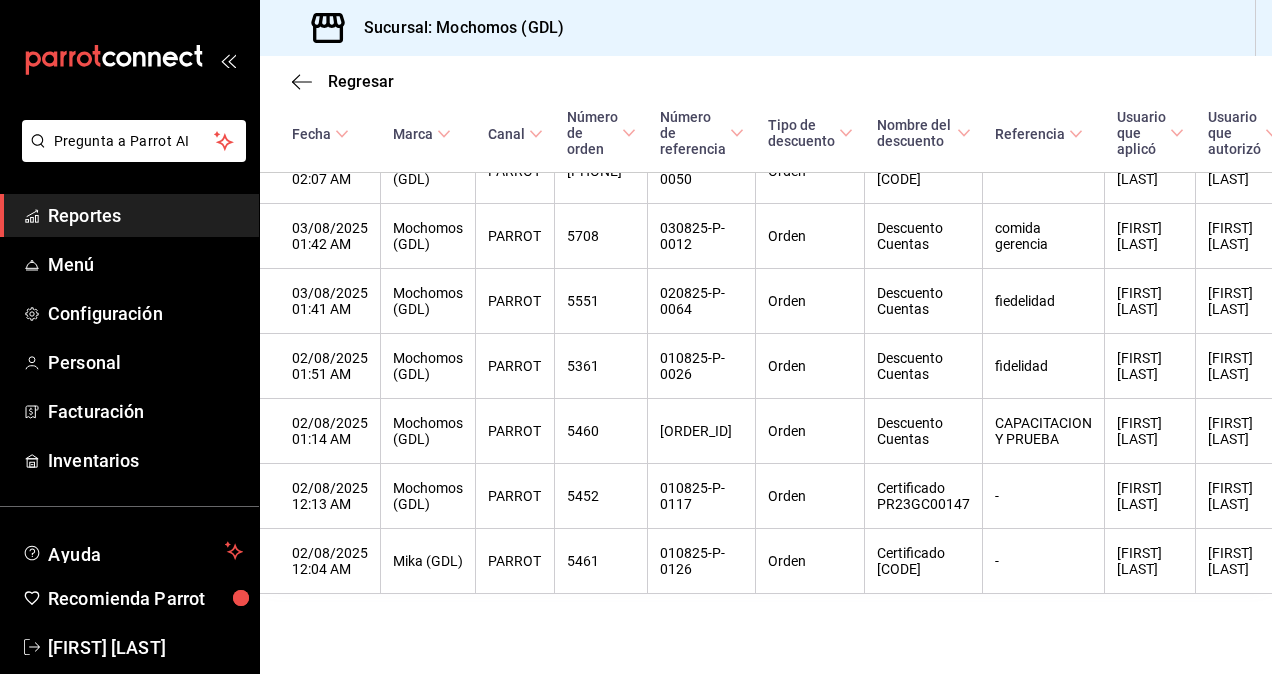 scroll, scrollTop: 335, scrollLeft: 0, axis: vertical 